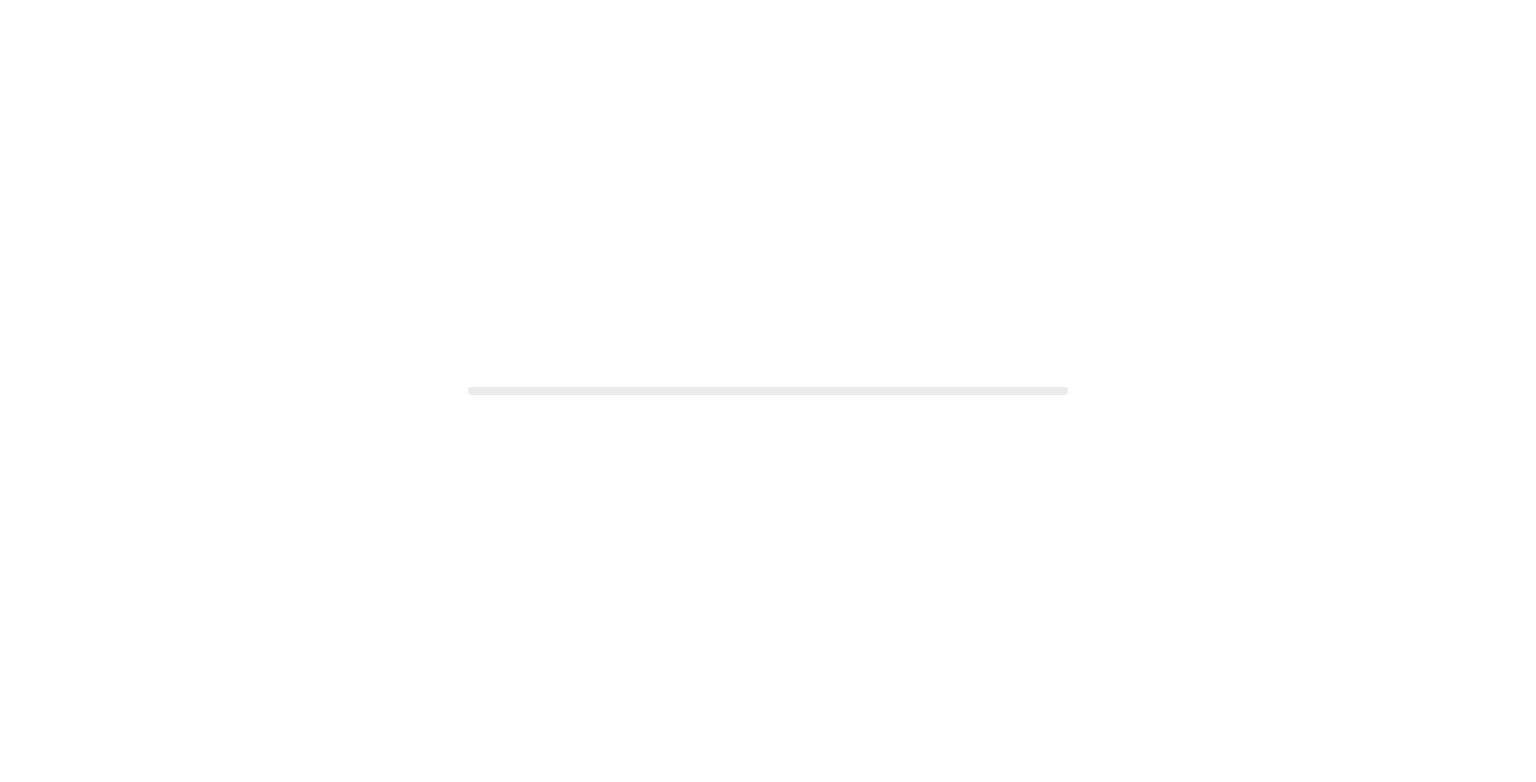 scroll, scrollTop: 0, scrollLeft: 0, axis: both 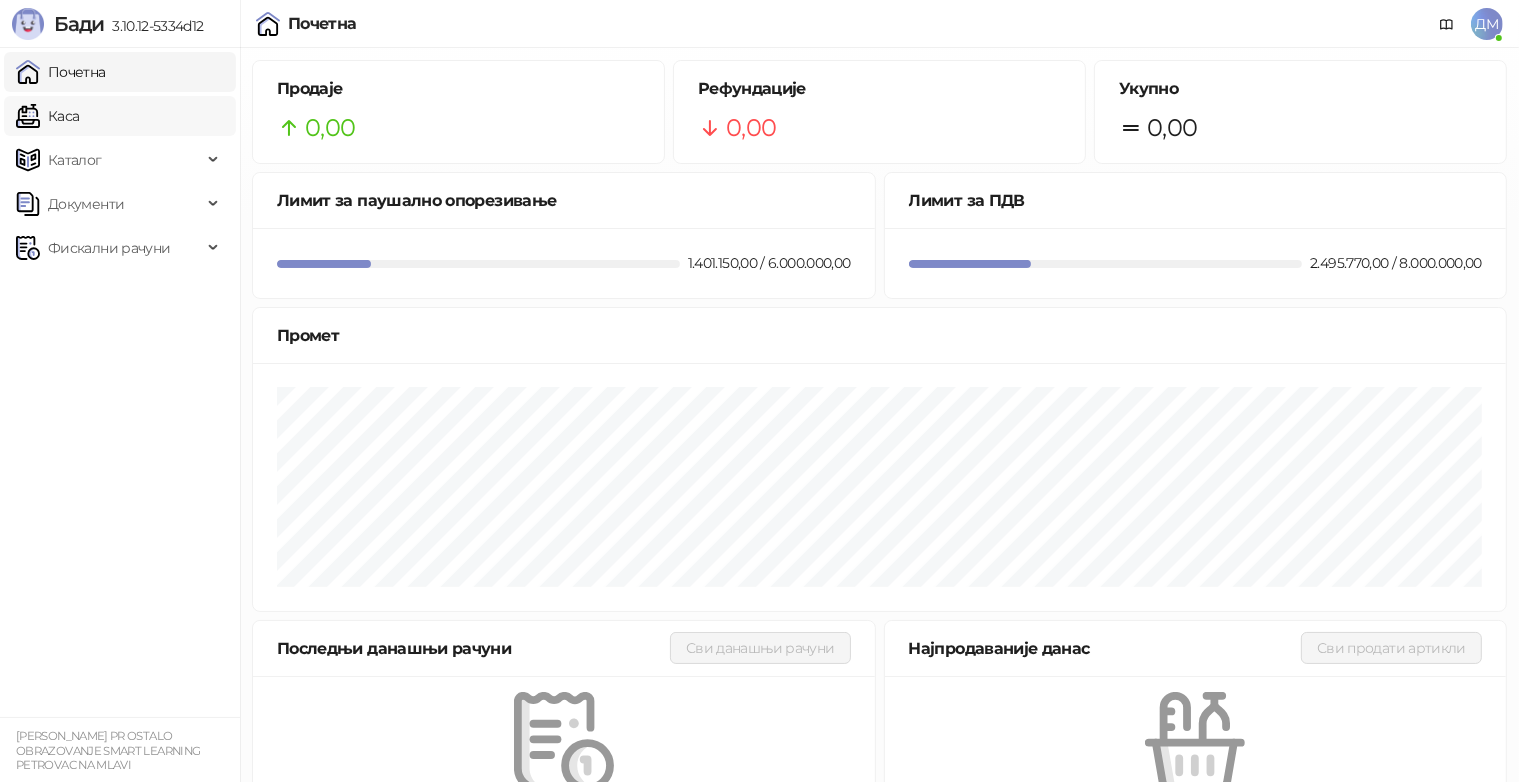 click on "Каса" at bounding box center (47, 116) 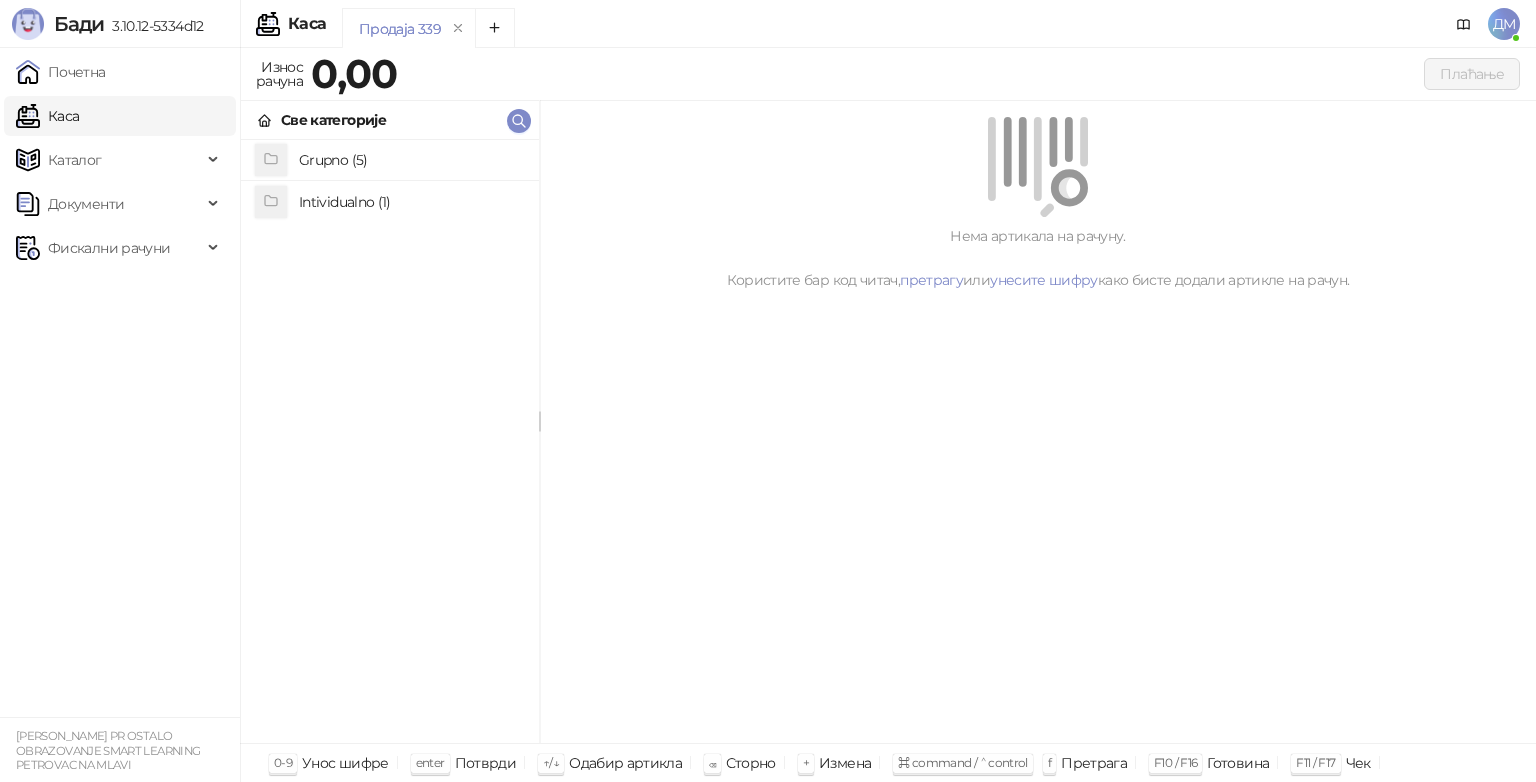 click on "Grupno (5)" at bounding box center (411, 160) 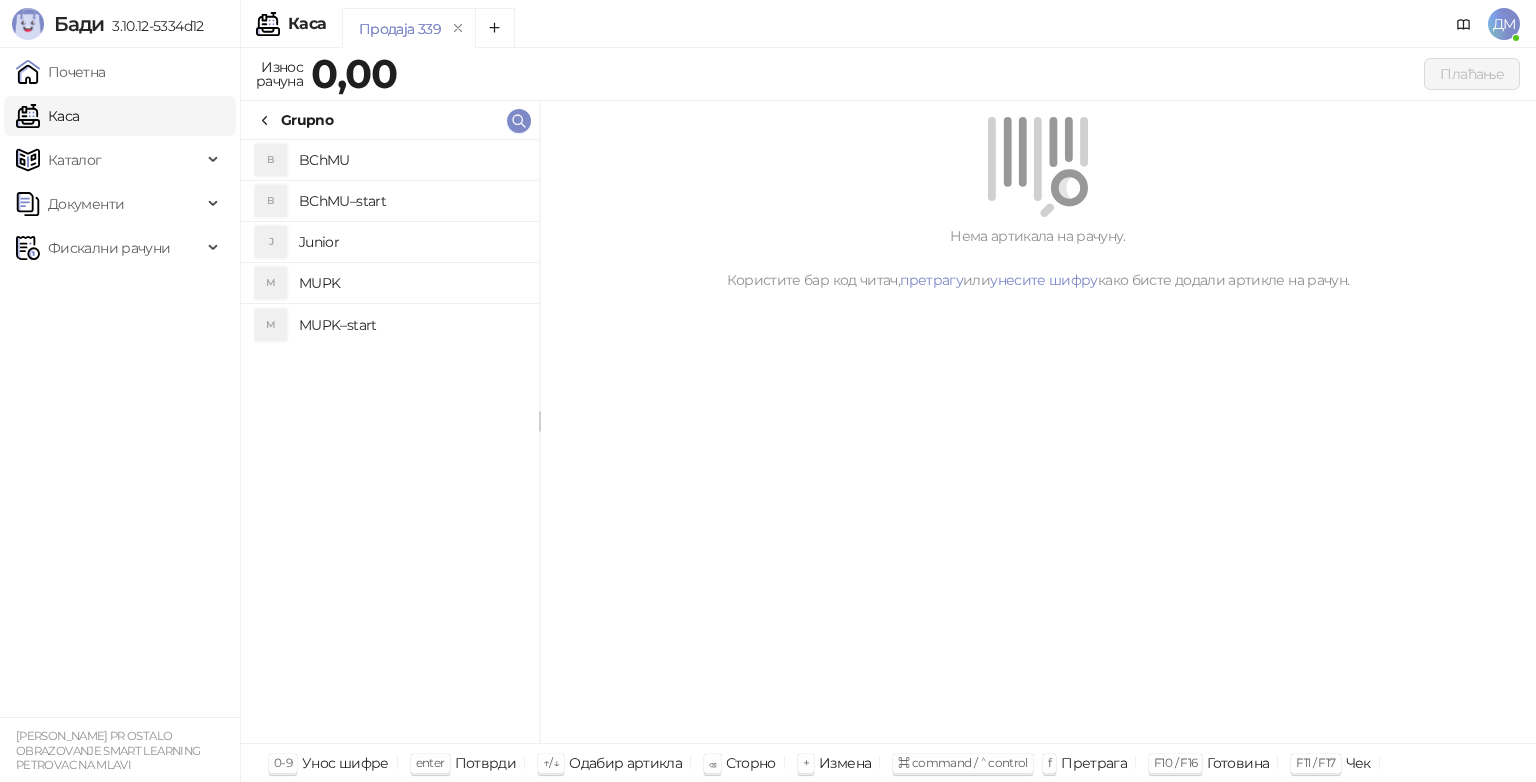 click on "Junior" at bounding box center [411, 242] 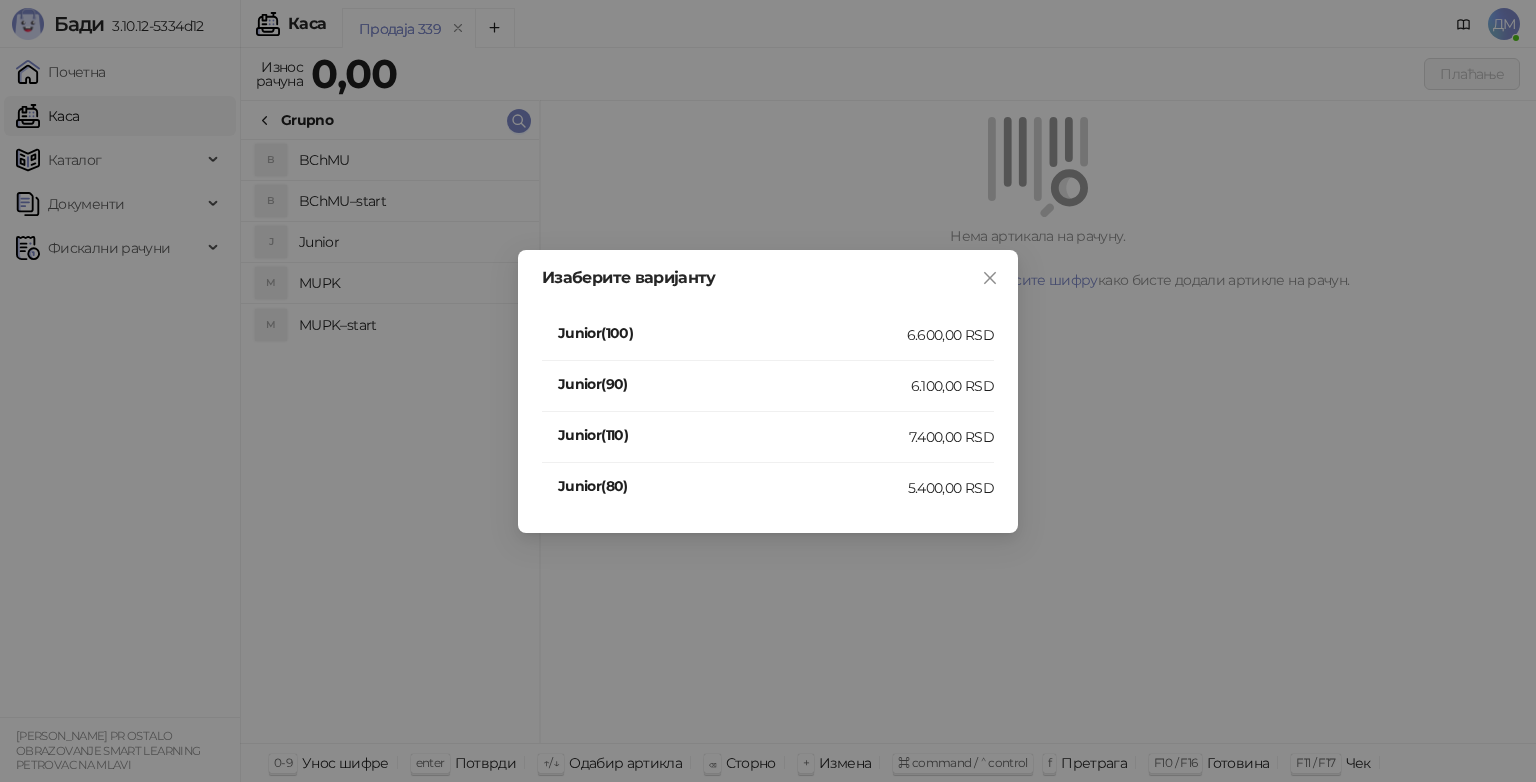click on "7.400,00 RSD" at bounding box center [951, 437] 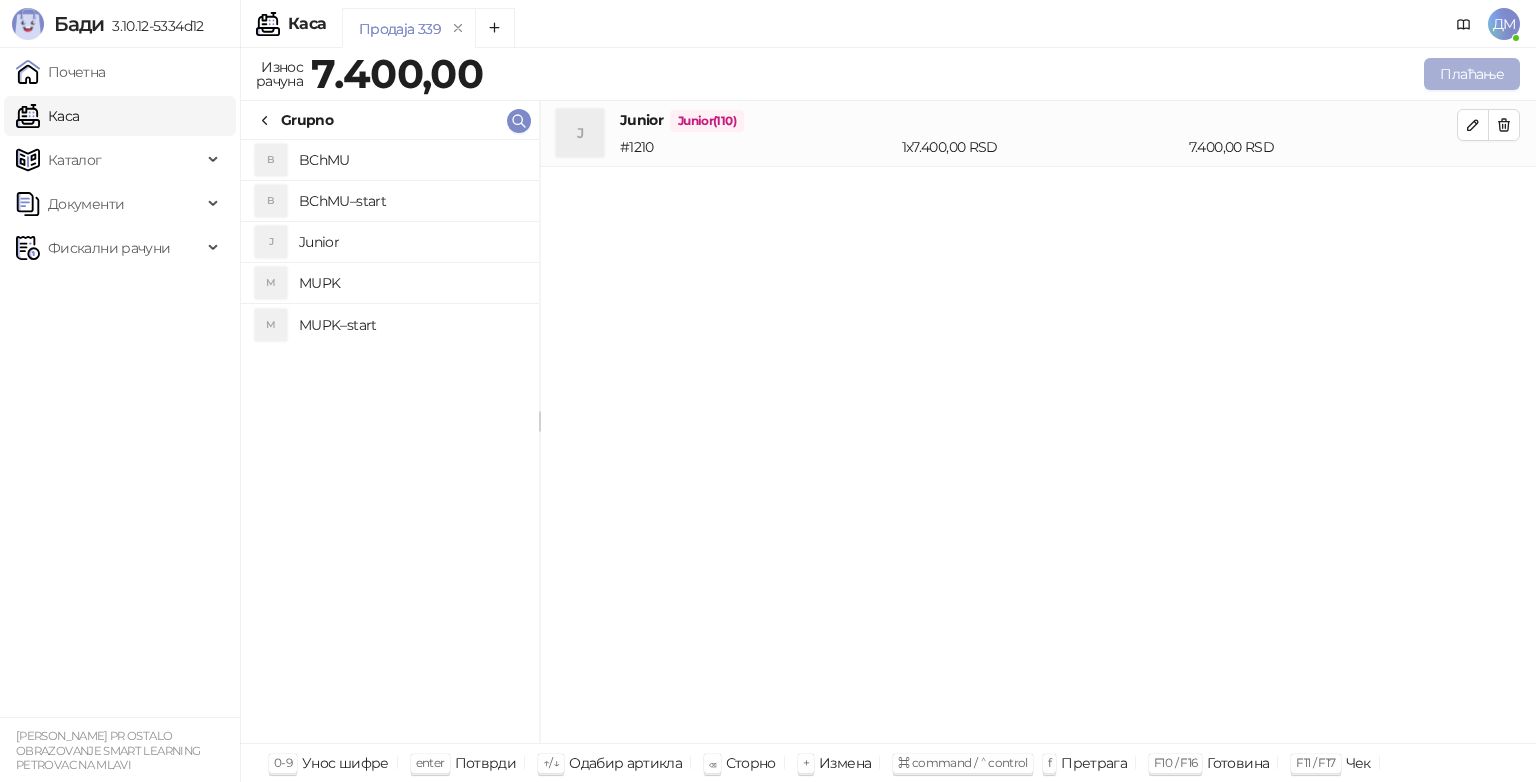 click on "Плаћање" at bounding box center (1472, 74) 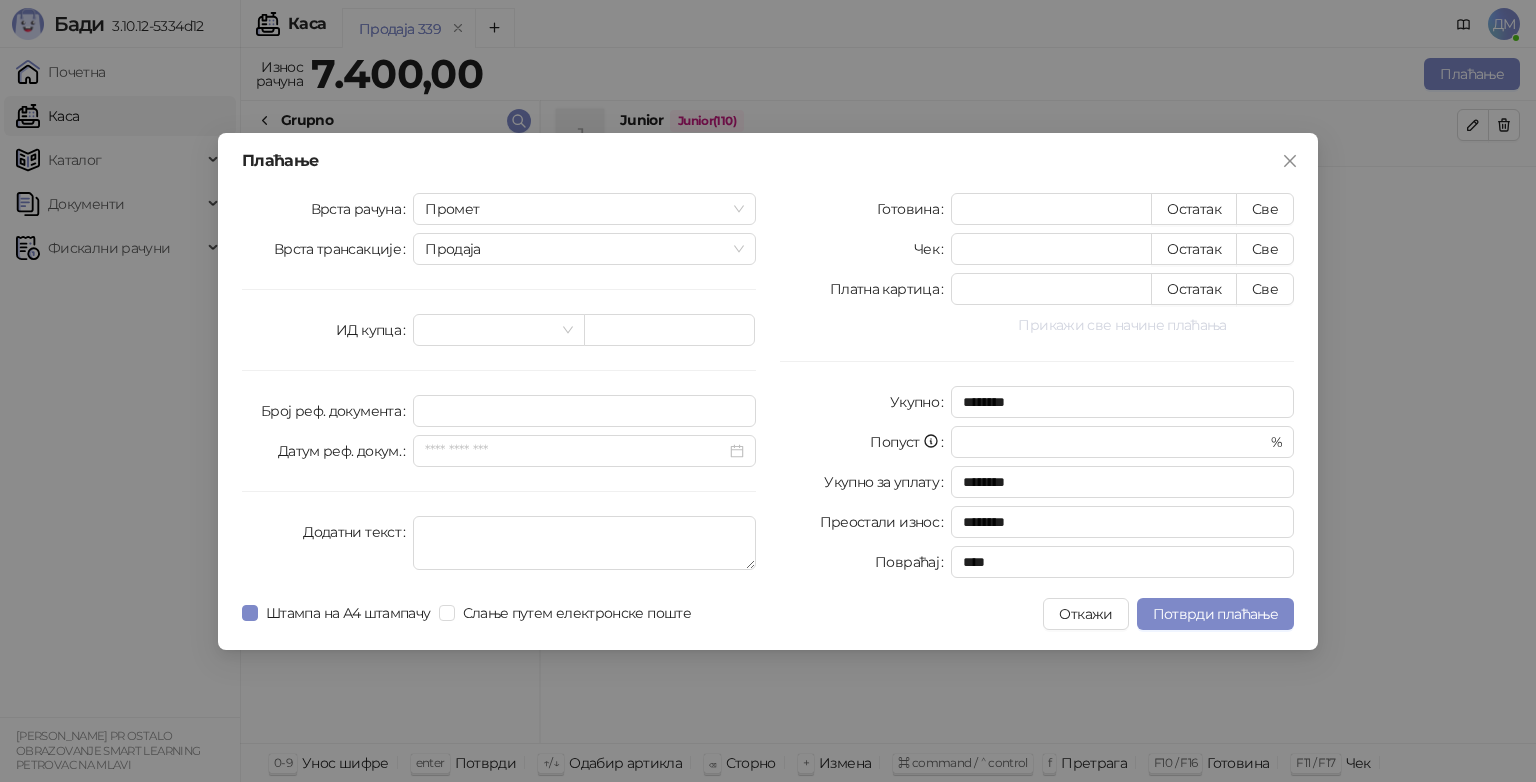 click on "Прикажи све начине плаћања" at bounding box center (1122, 325) 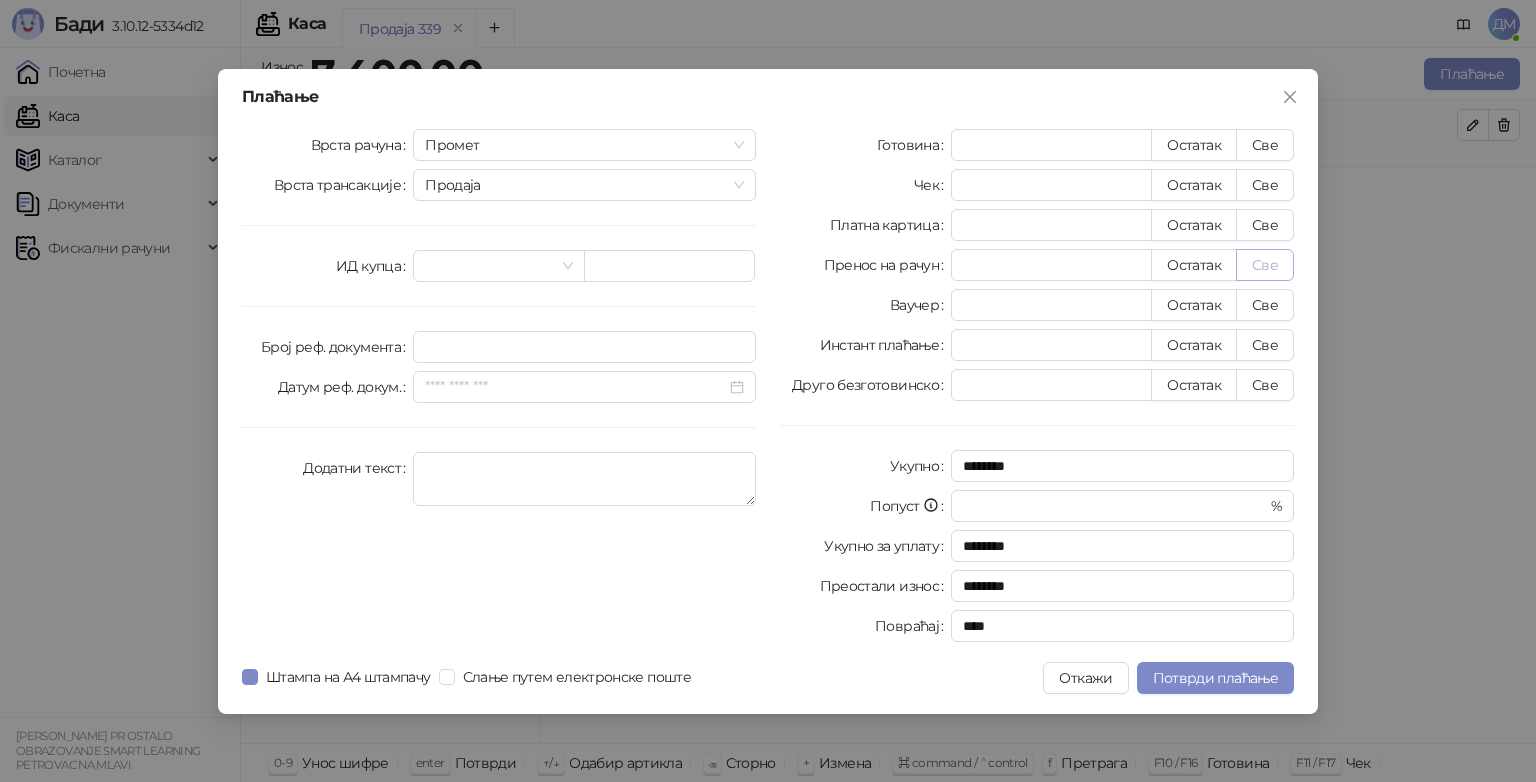 click on "Све" at bounding box center (1265, 265) 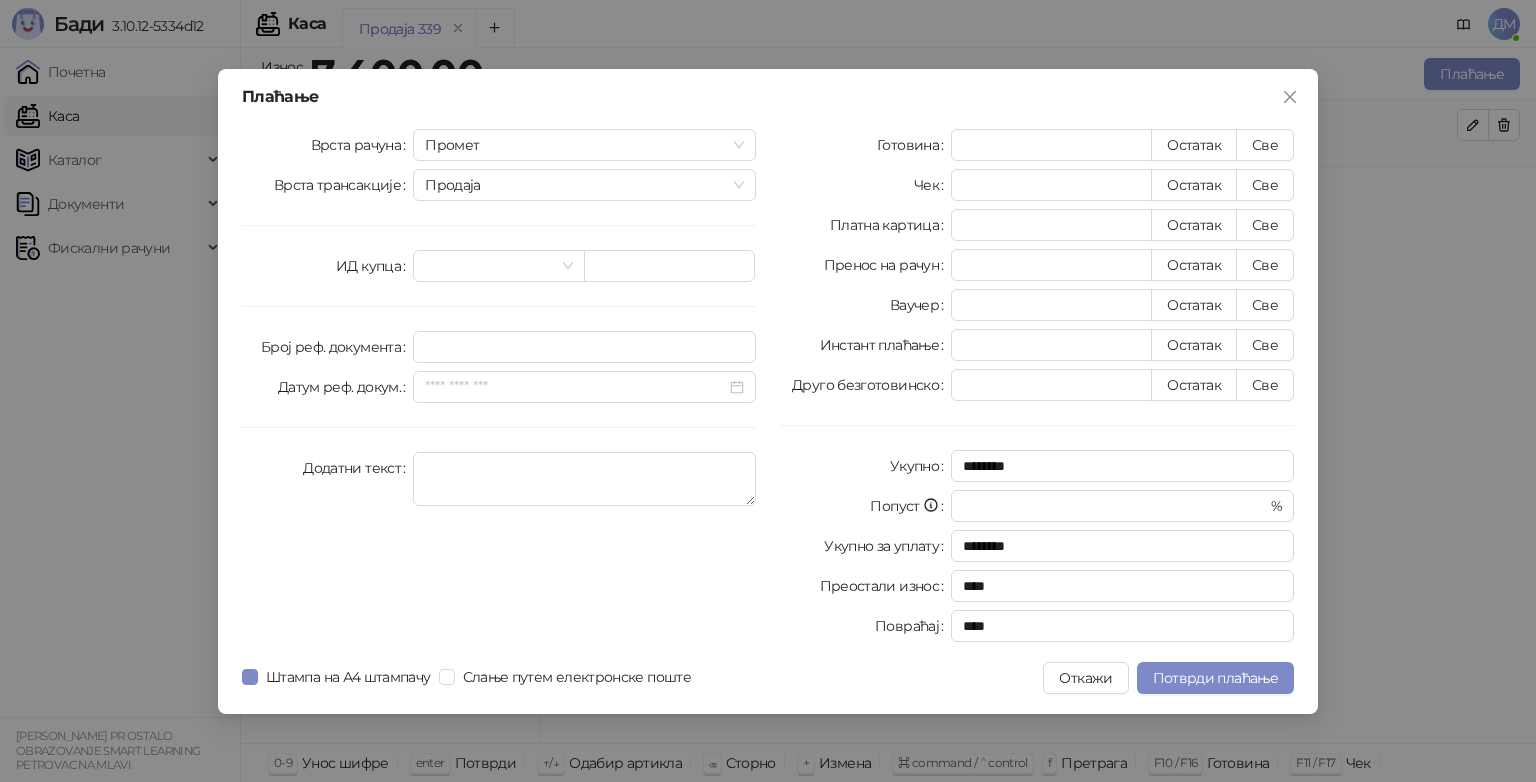 click on "Плаћање Врста рачуна Промет Врста трансакције Продаја ИД купца Број реф. документа Датум реф. докум. Додатни текст Готовина * Остатак Све Чек * Остатак Све Платна картица * Остатак Све Пренос на рачун **** Остатак Све Ваучер * Остатак Све Инстант плаћање * Остатак Све Друго безготовинско * Остатак Све Укупно ******** Попуст   * % Укупно за уплату ******** Преостали износ **** Повраћај **** Штампа на А4 штампачу Слање путем електронске поште Откажи Потврди плаћање" at bounding box center (768, 391) 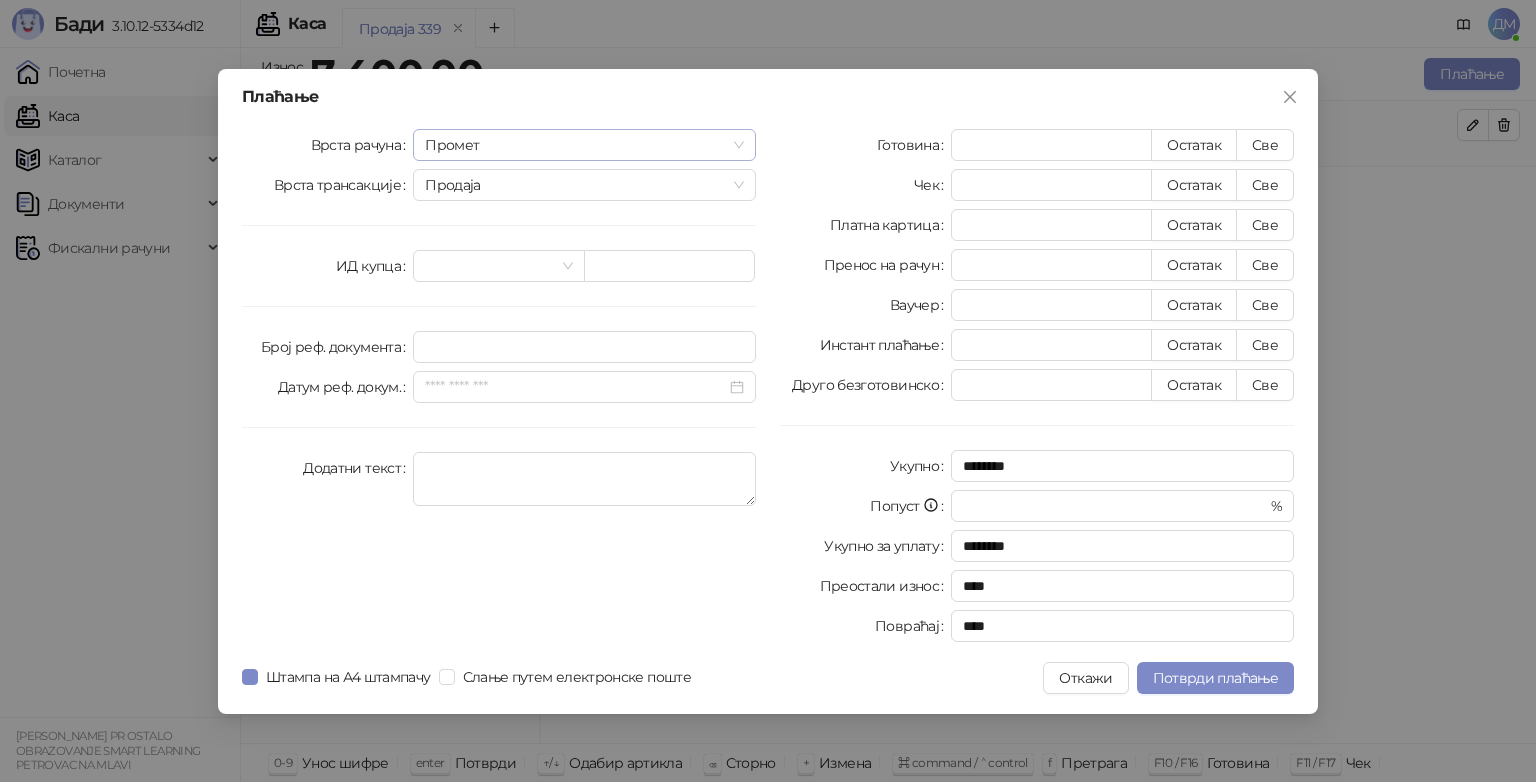 click on "Промет" at bounding box center (584, 145) 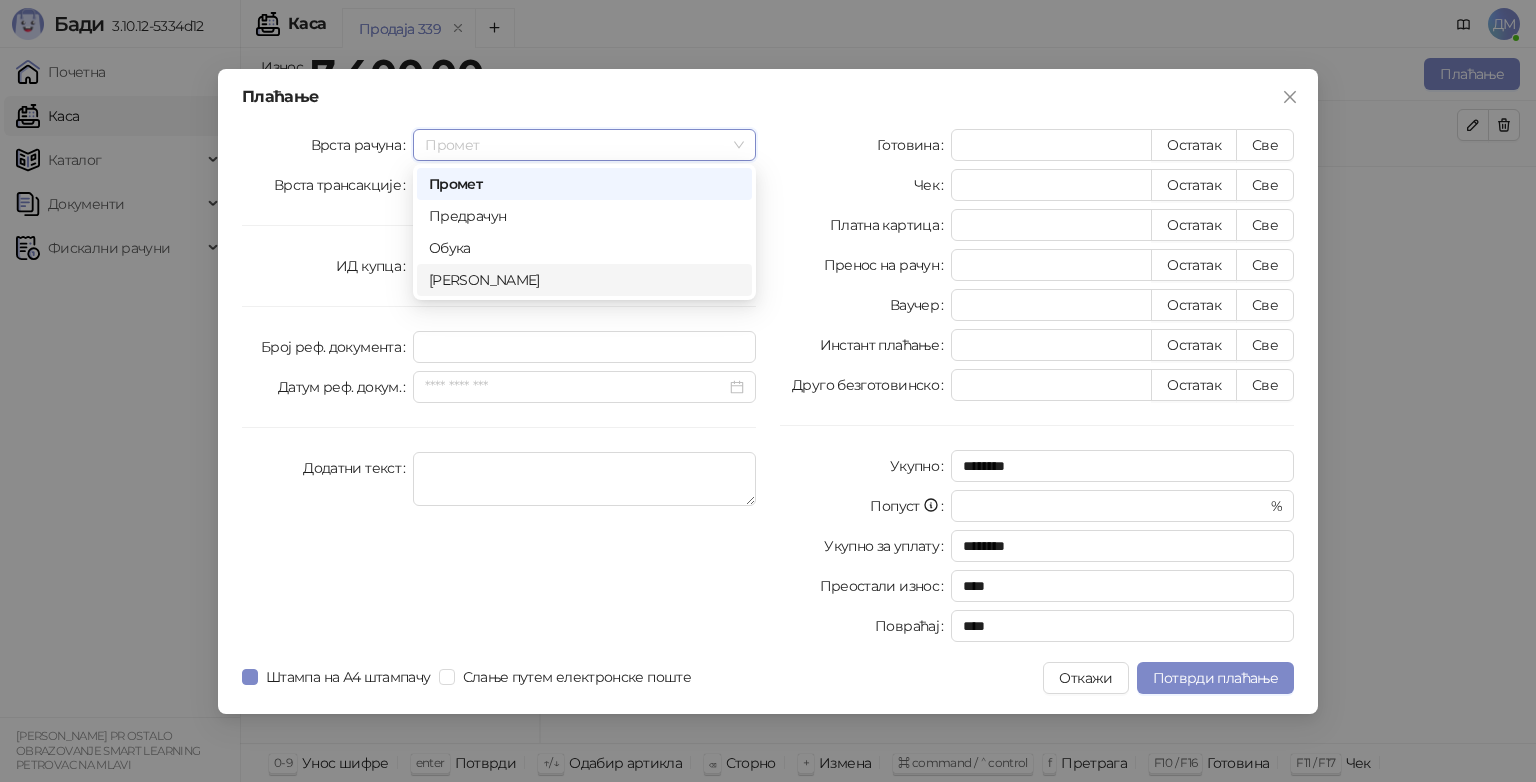 click on "[PERSON_NAME]" at bounding box center (584, 280) 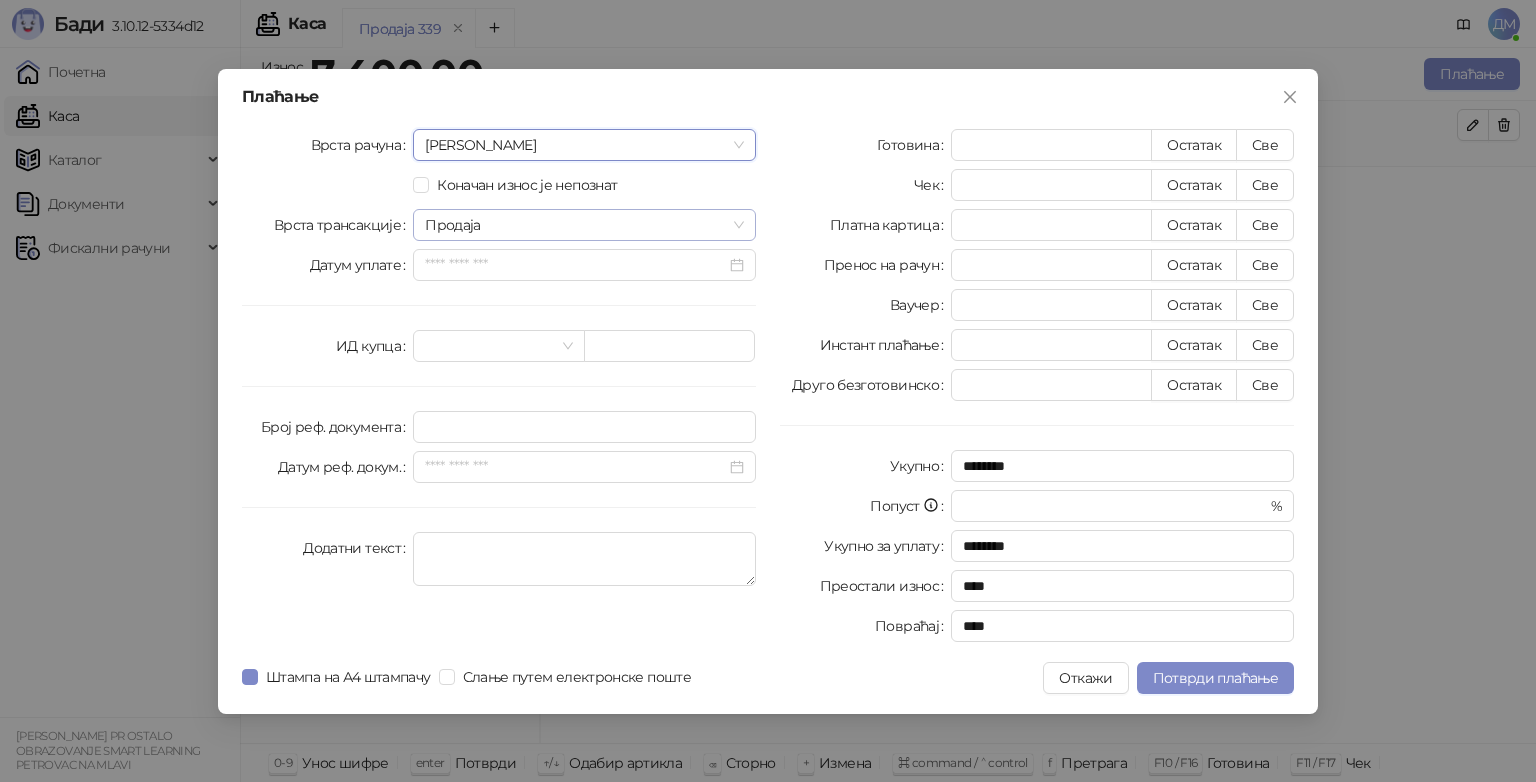 click on "Продаја" at bounding box center [584, 225] 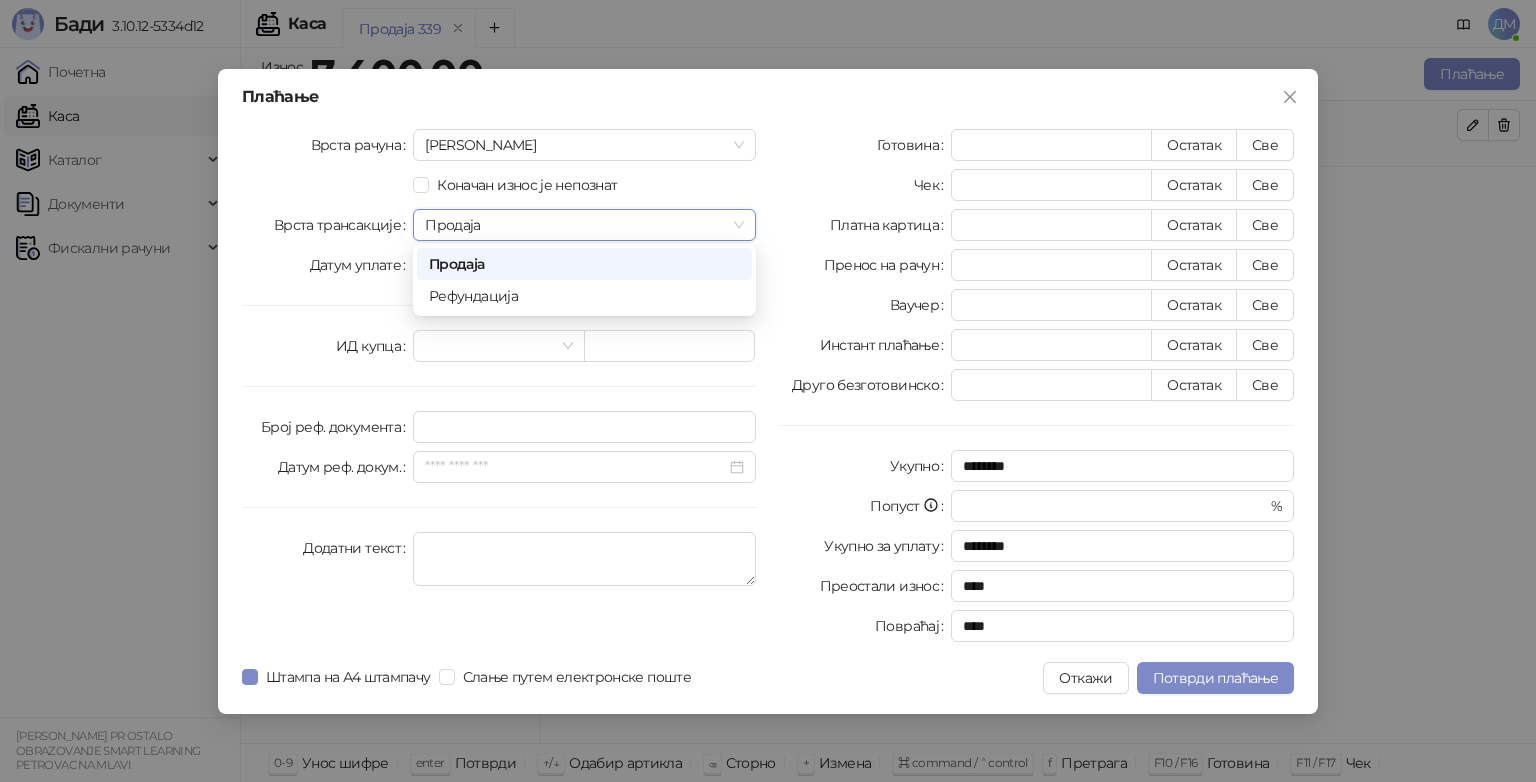 click at bounding box center [327, 185] 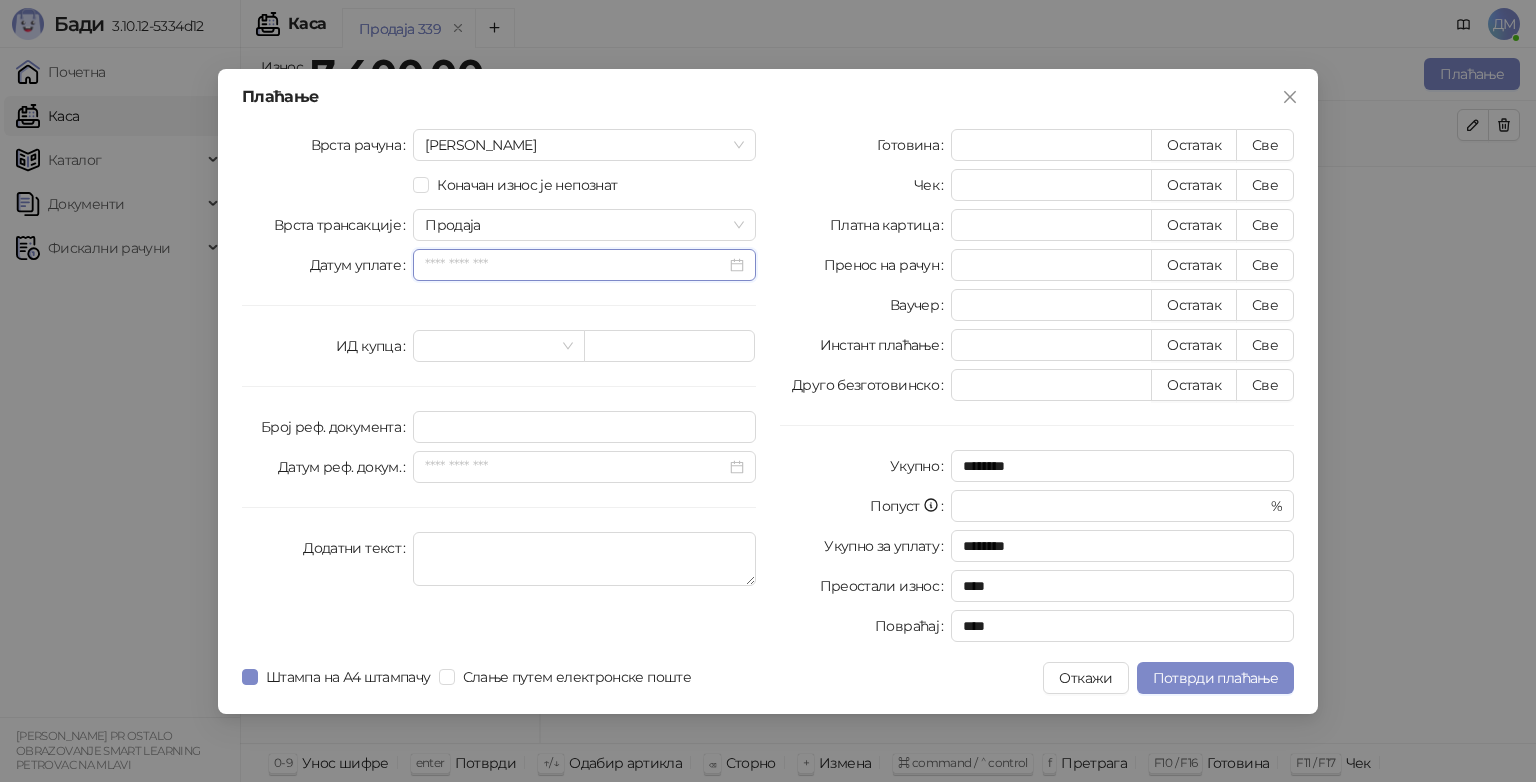 click on "Датум уплате" at bounding box center [575, 265] 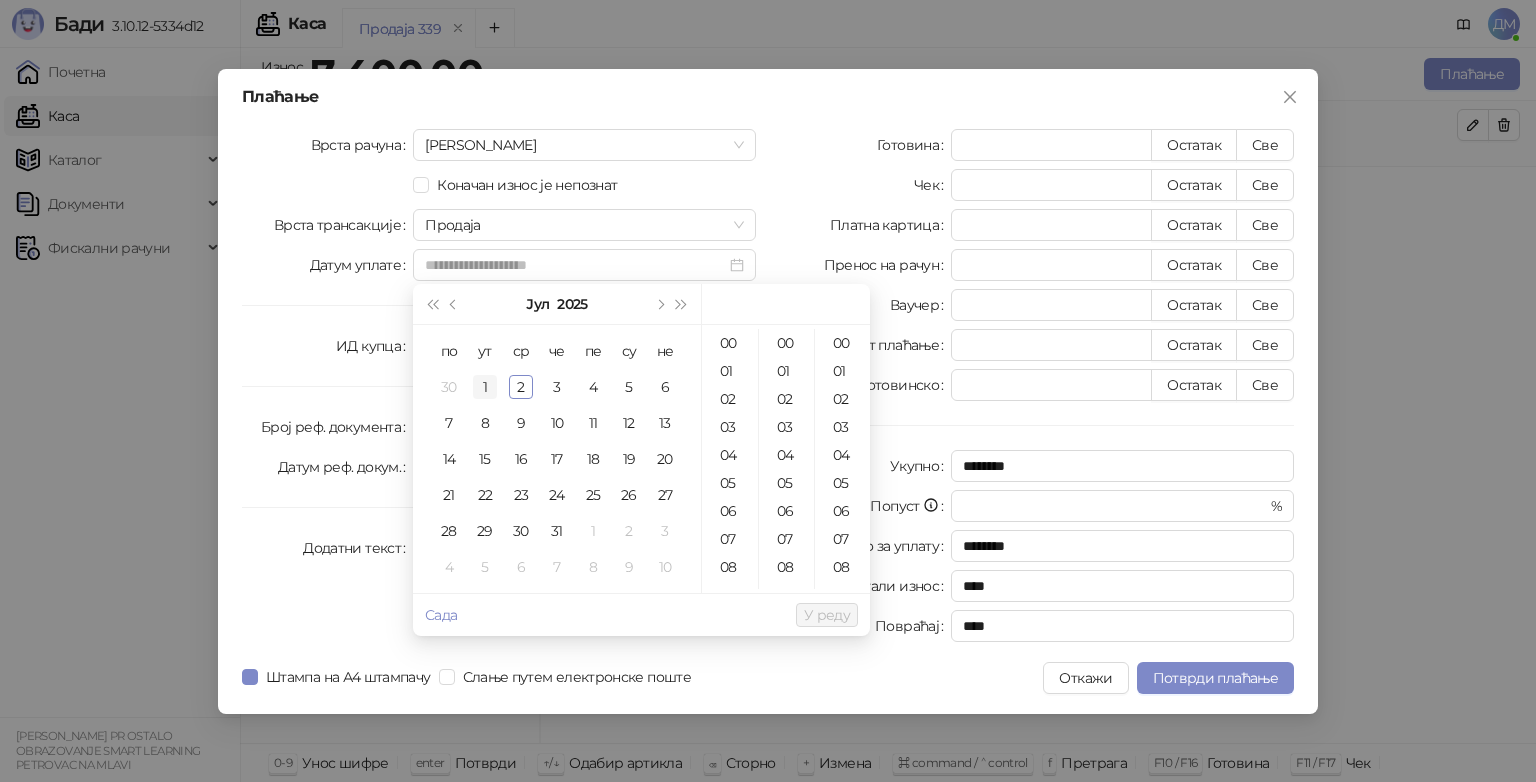 click on "1" at bounding box center [485, 387] 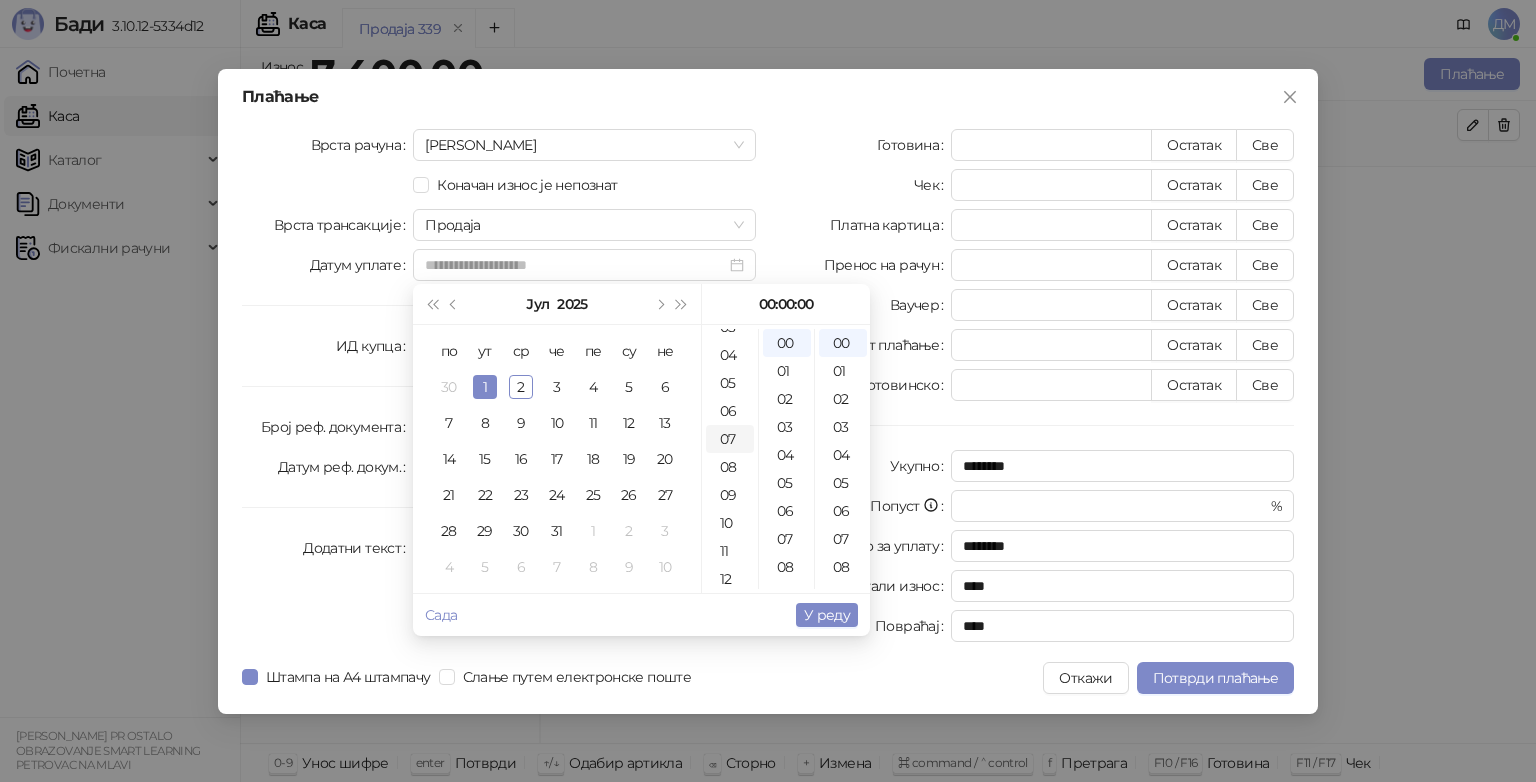scroll, scrollTop: 200, scrollLeft: 0, axis: vertical 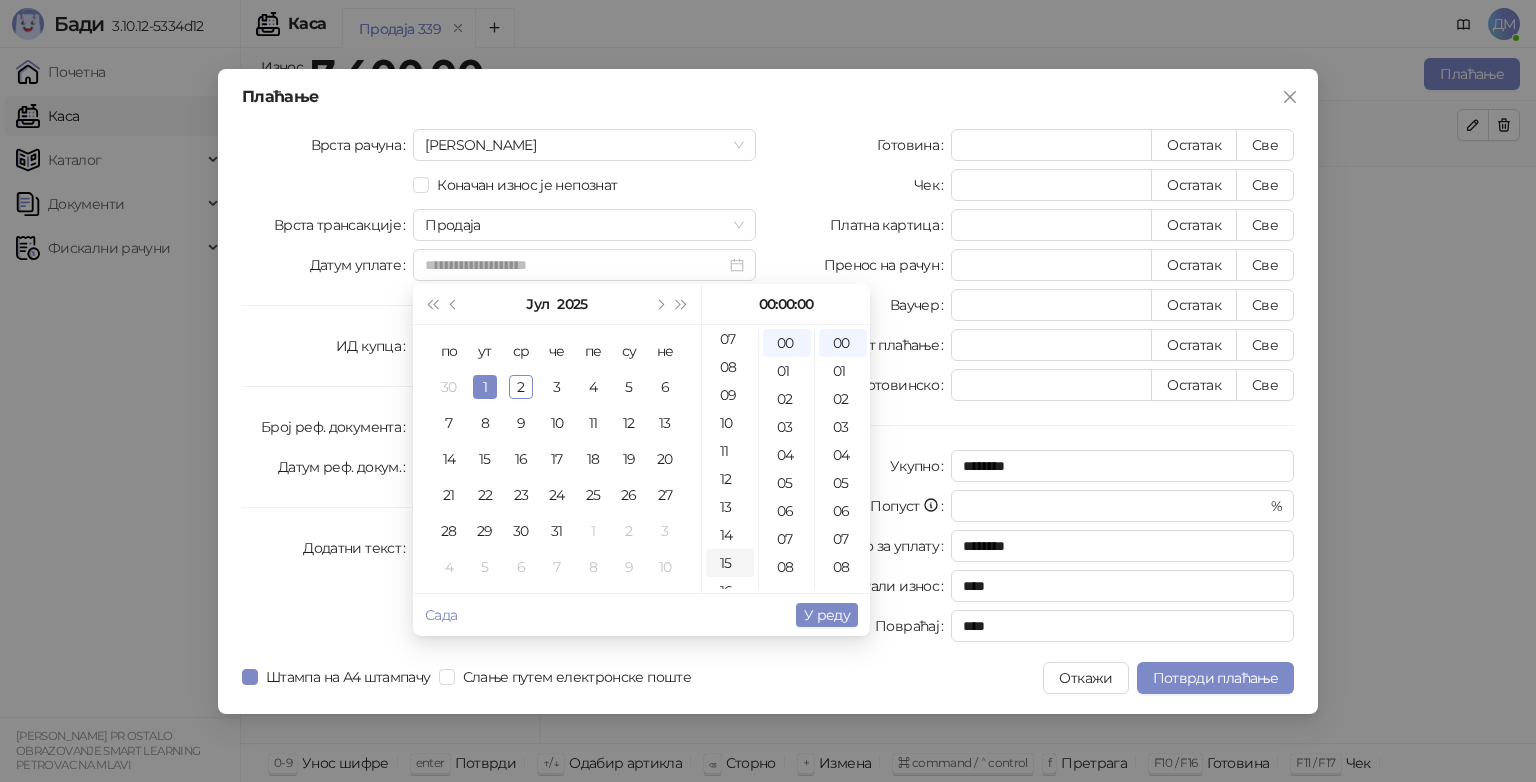 click on "15" at bounding box center [730, 563] 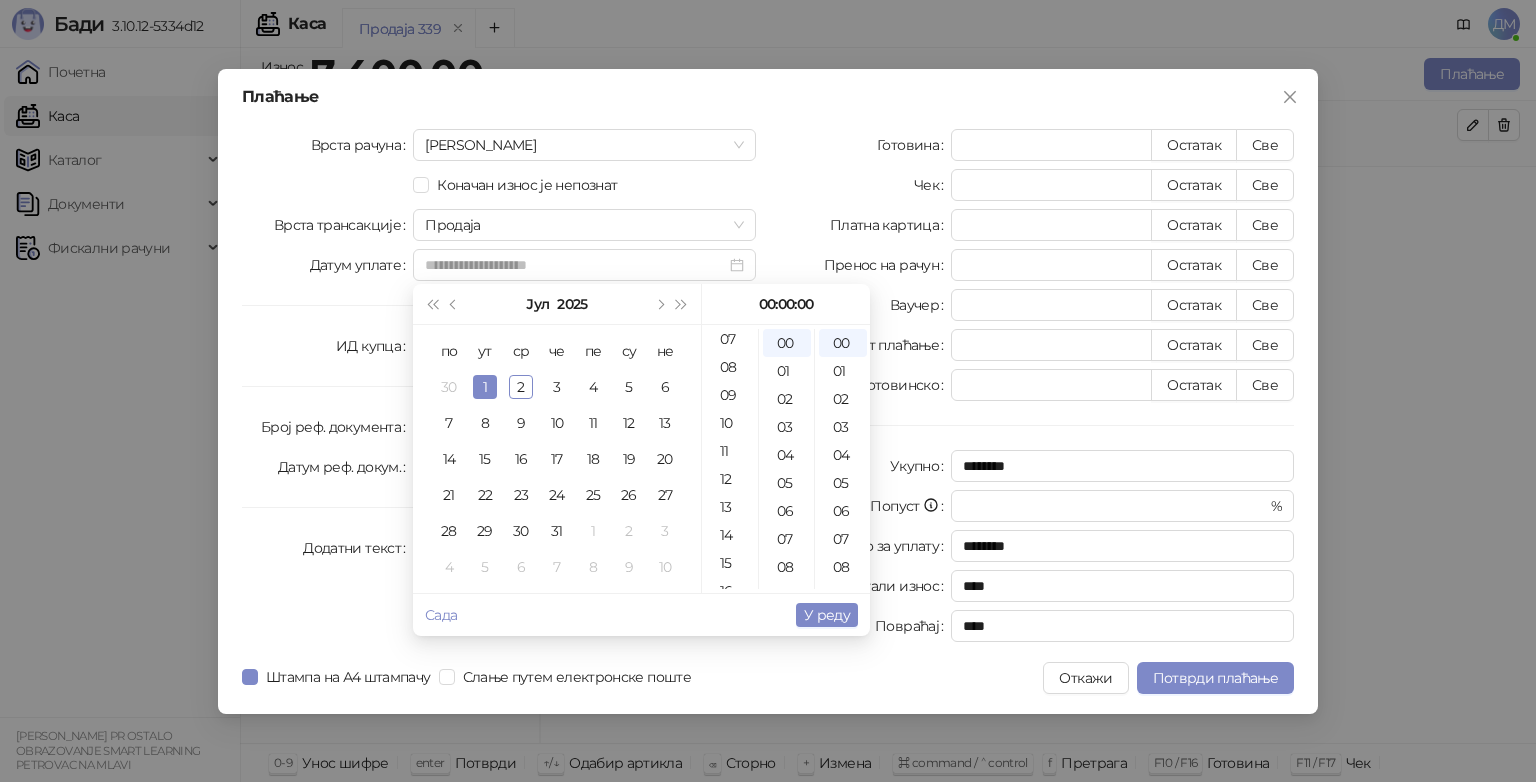 scroll, scrollTop: 418, scrollLeft: 0, axis: vertical 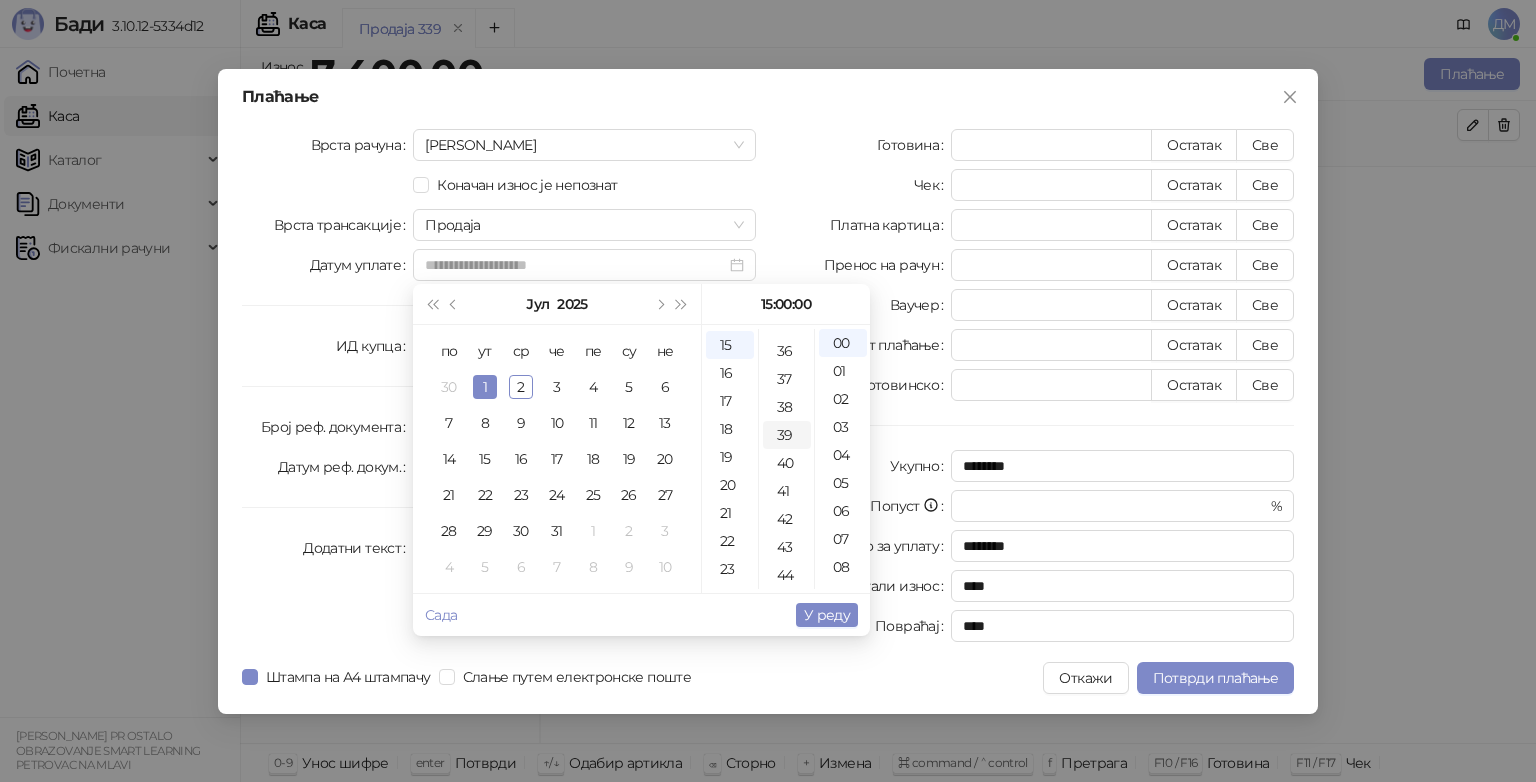 click on "39" at bounding box center (787, 435) 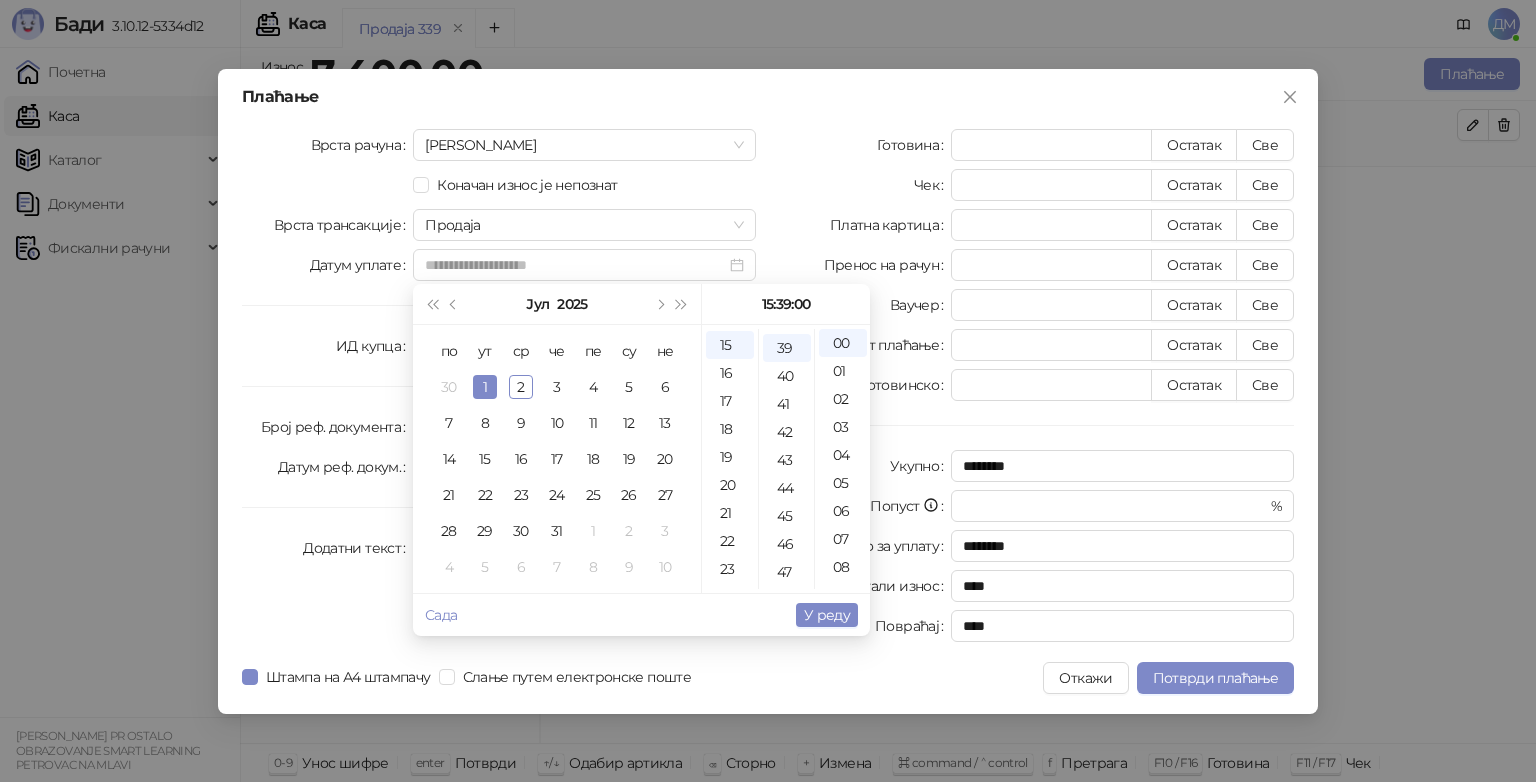 type on "**********" 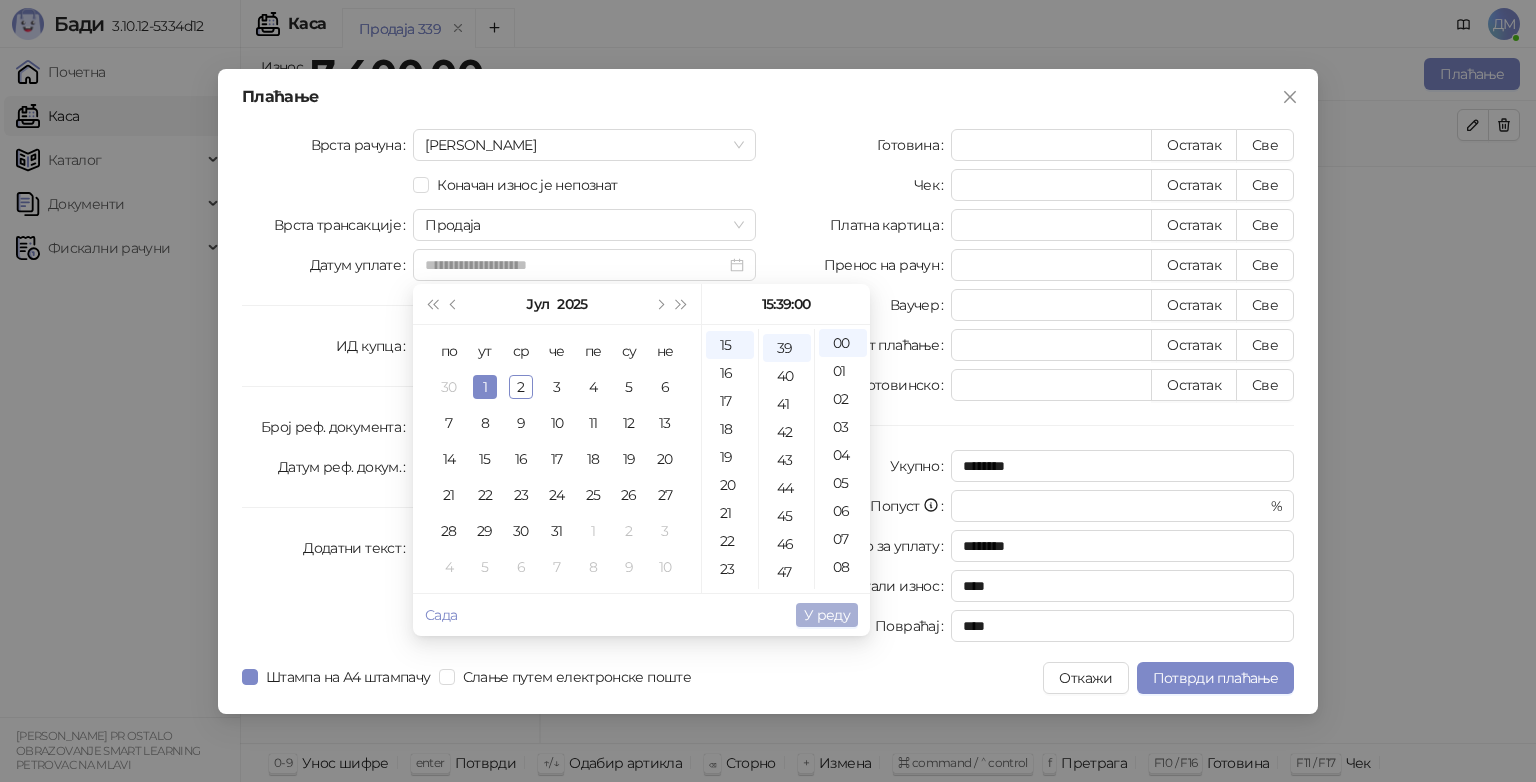 scroll, scrollTop: 1090, scrollLeft: 0, axis: vertical 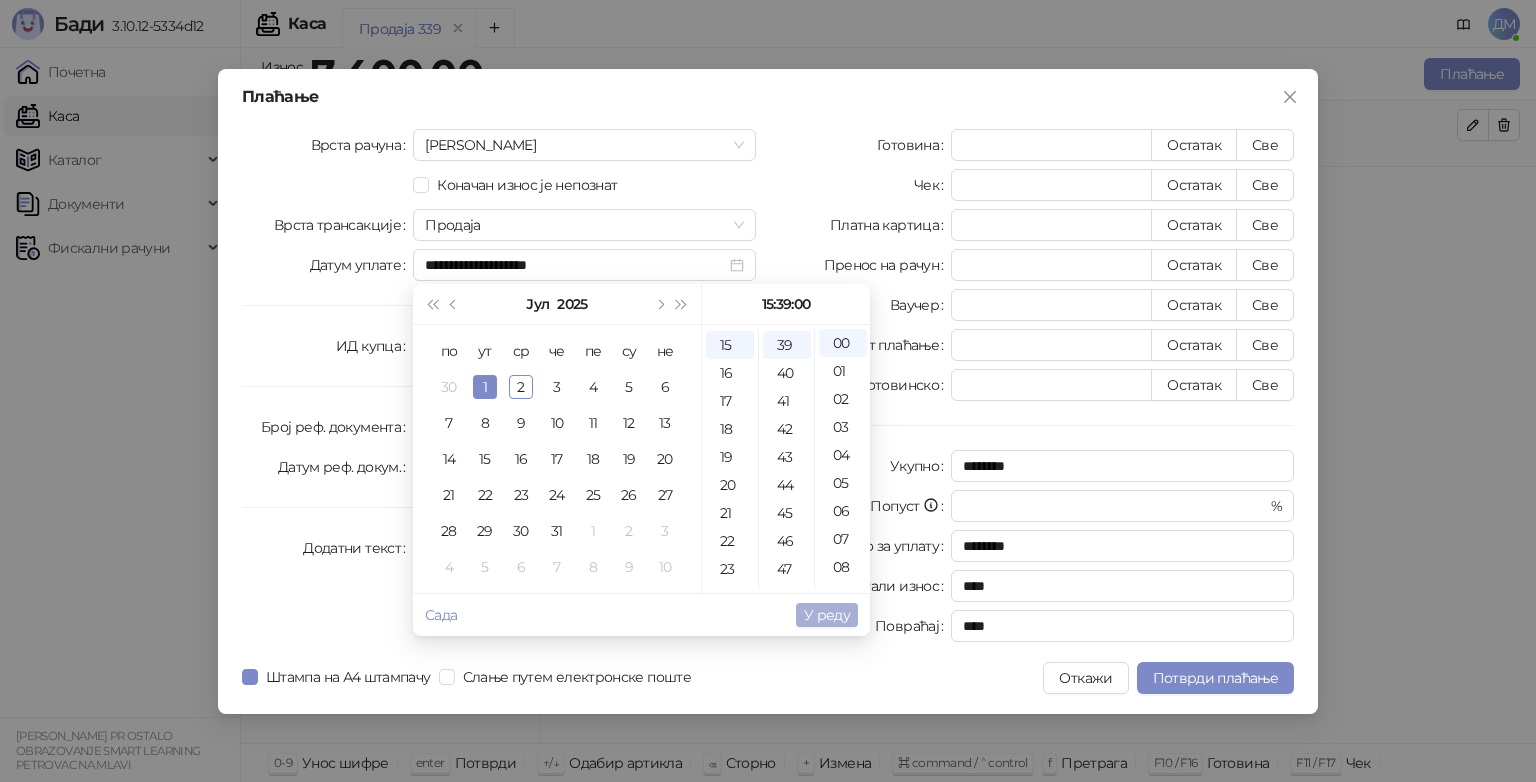 click on "У реду" at bounding box center [827, 615] 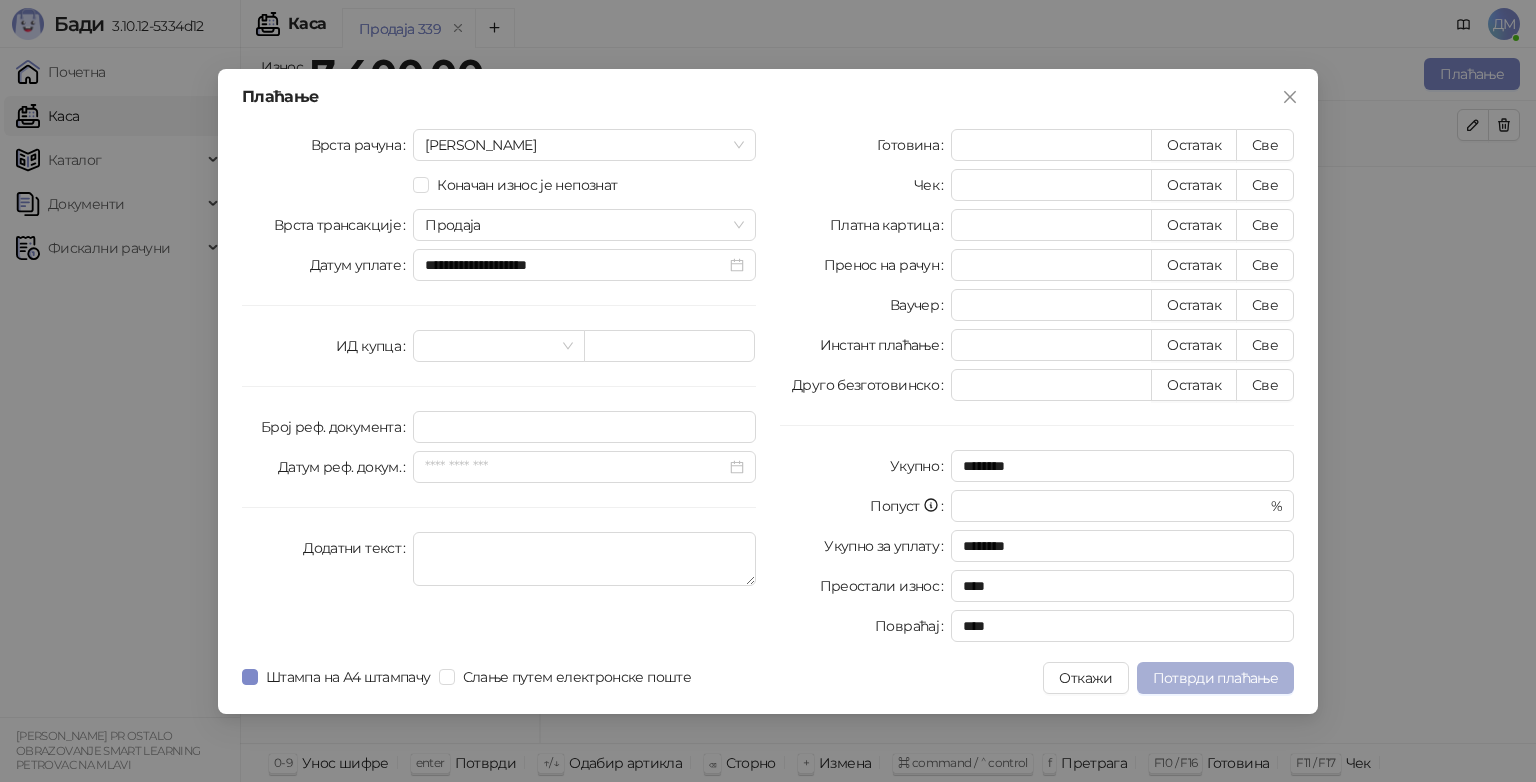 click on "Потврди плаћање" at bounding box center (1215, 678) 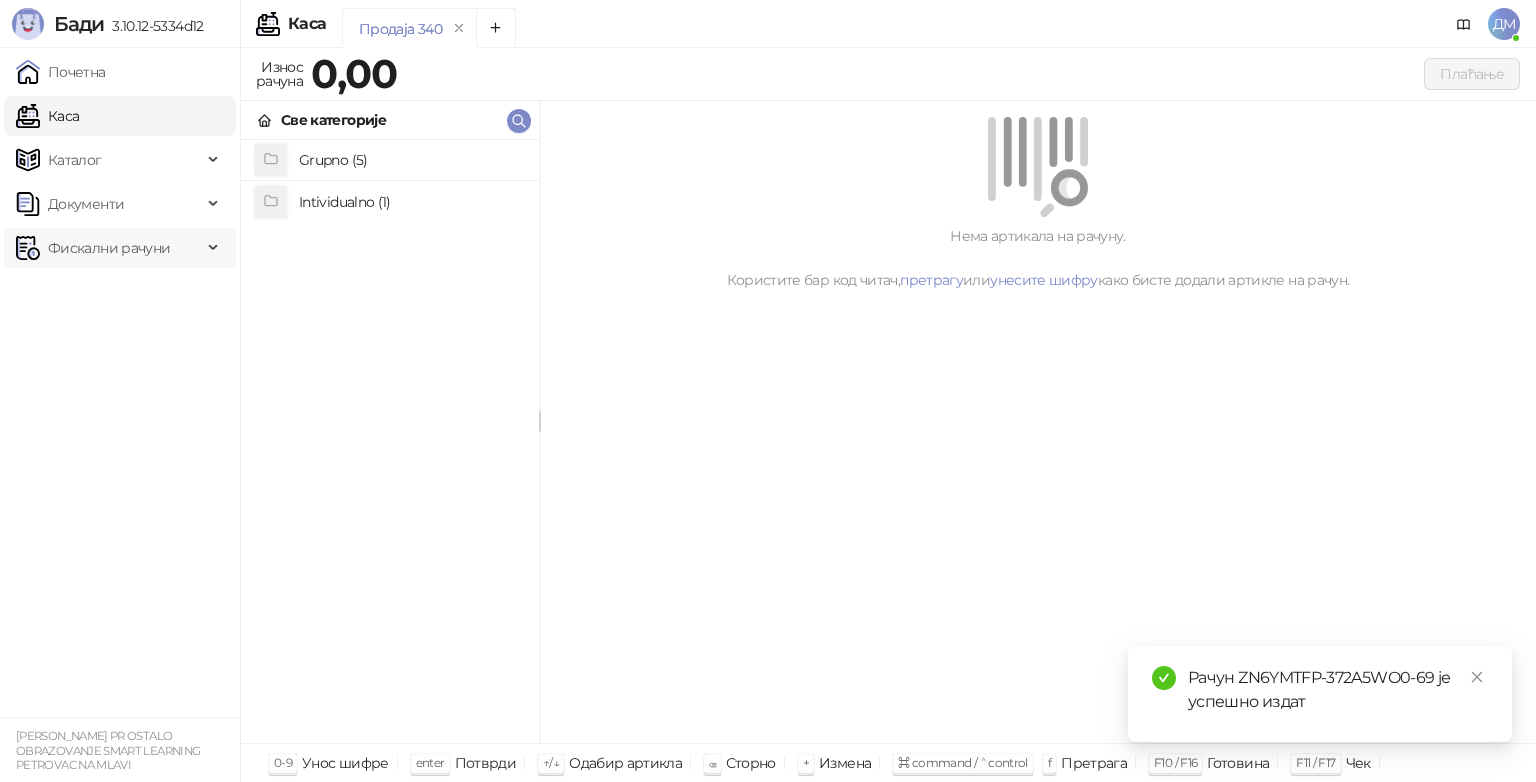 click on "Фискални рачуни" at bounding box center (109, 248) 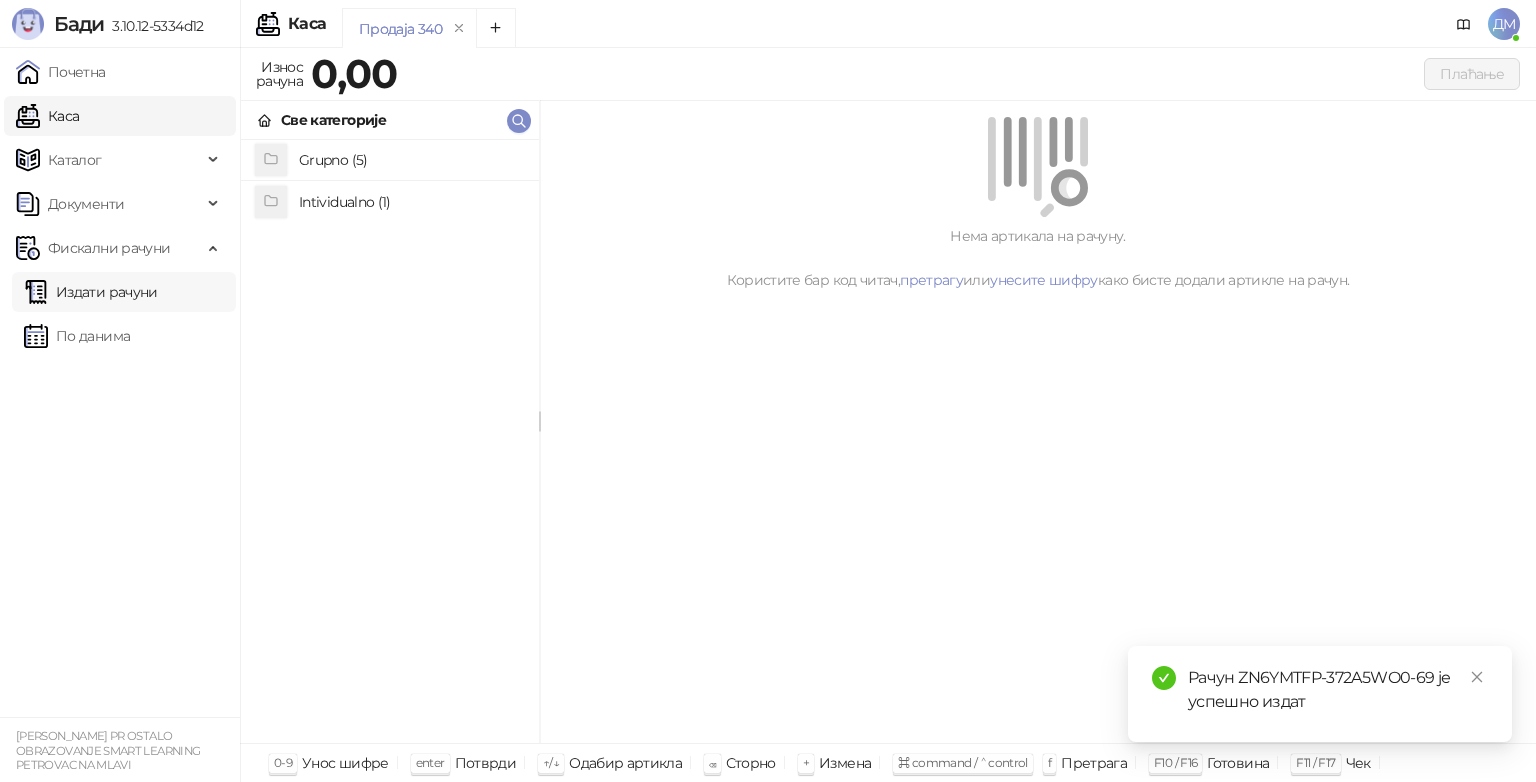 click on "Издати рачуни" at bounding box center [91, 292] 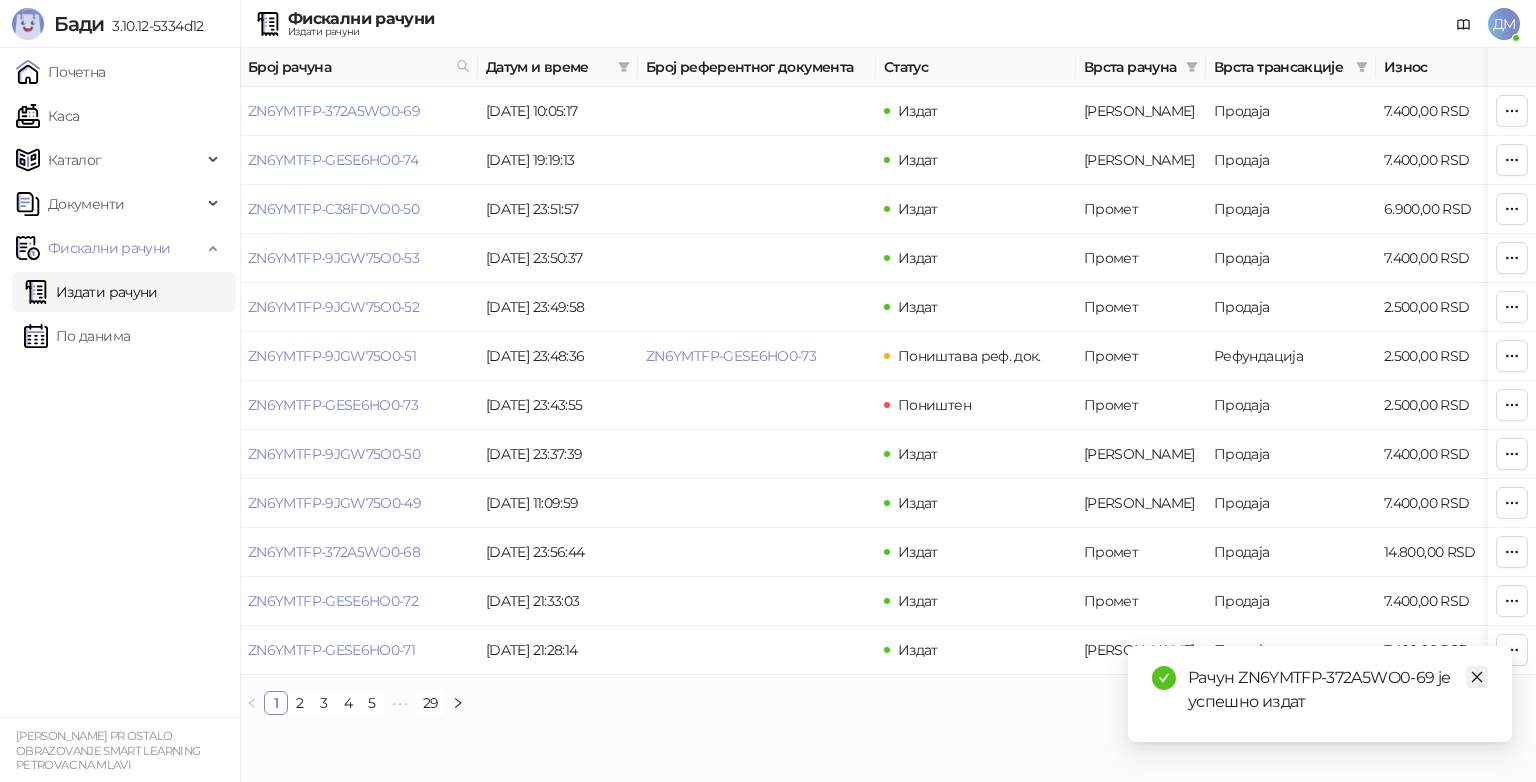 click 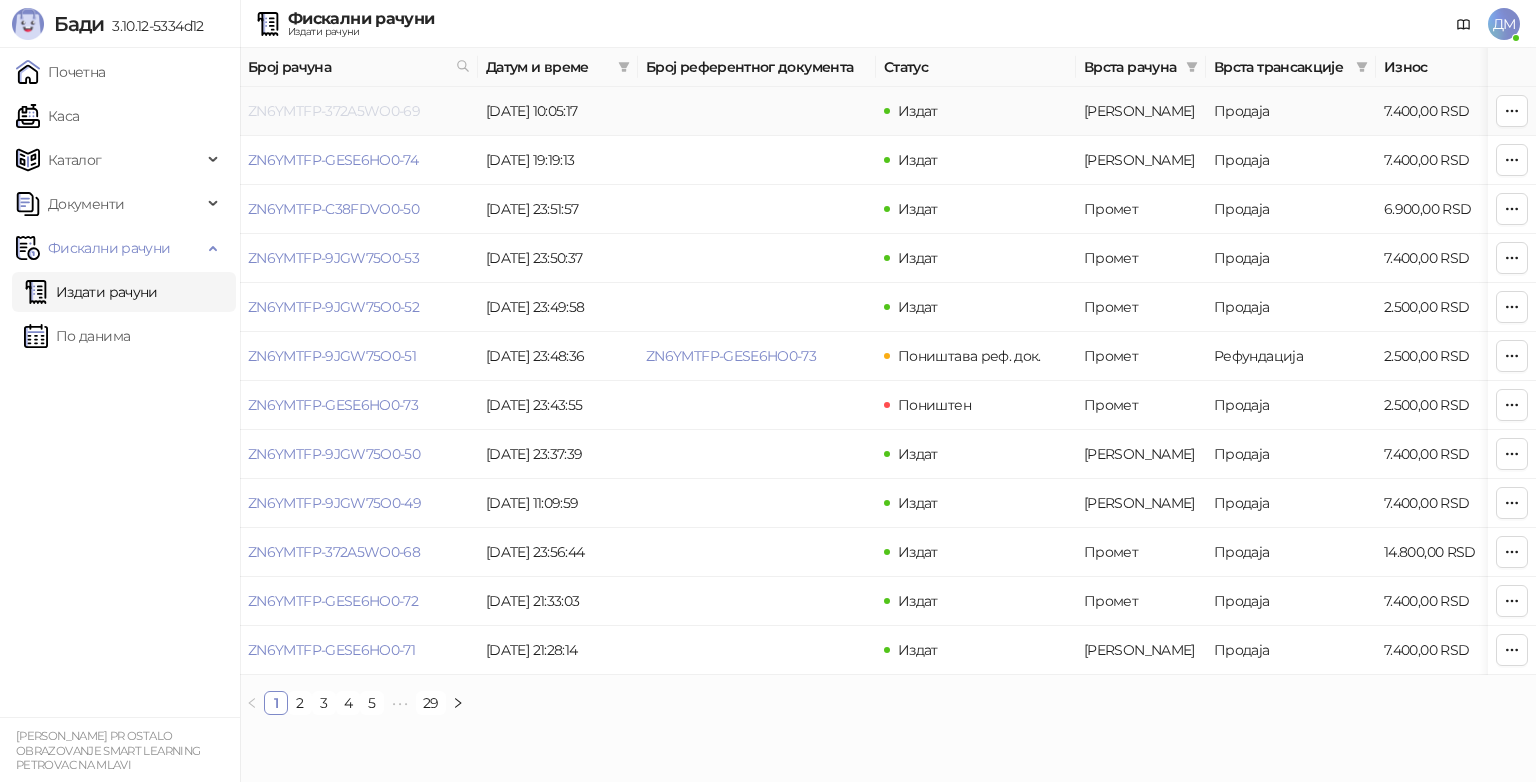 click on "ZN6YMTFP-372A5WO0-69" at bounding box center (334, 111) 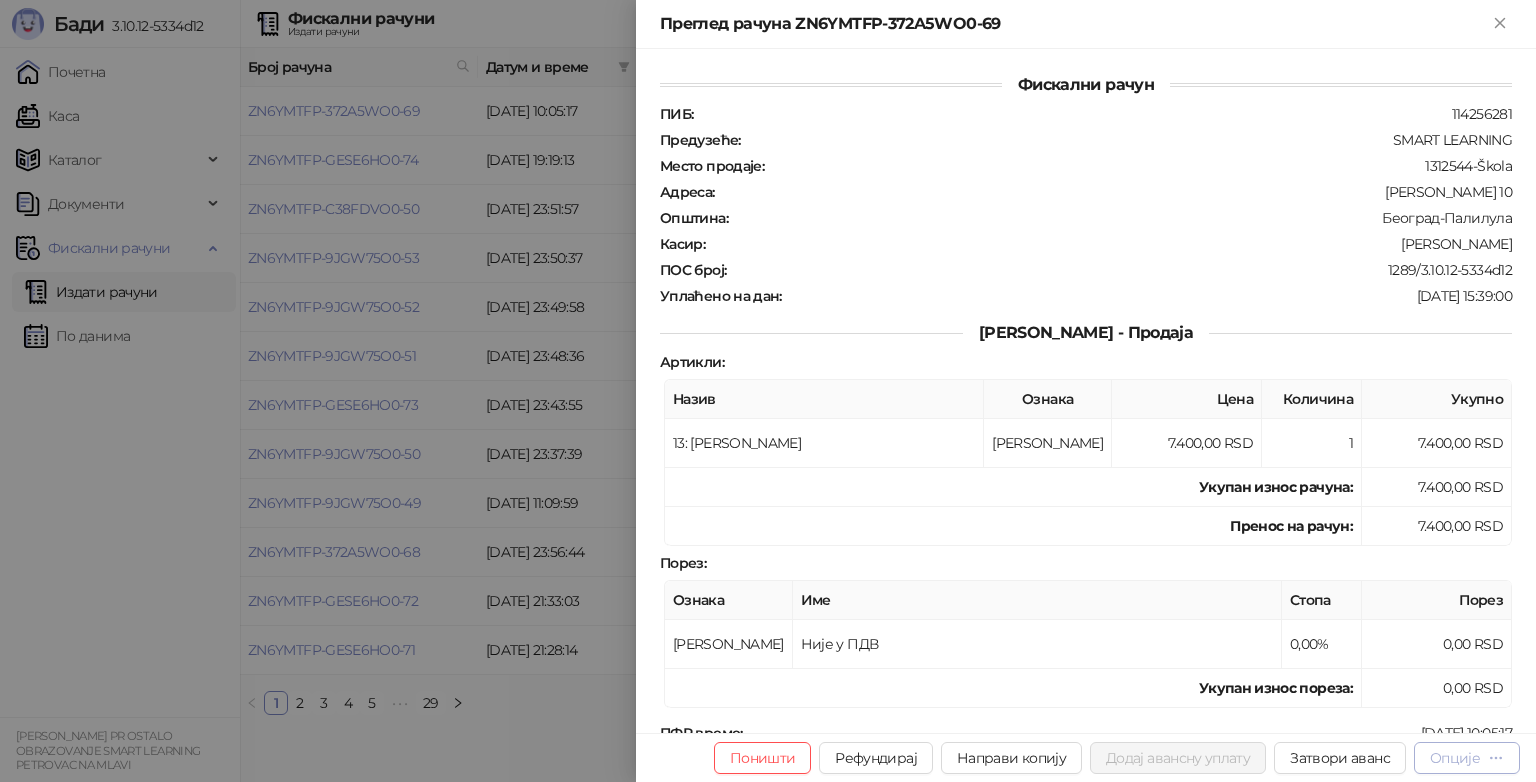 click on "Опције" at bounding box center [1455, 758] 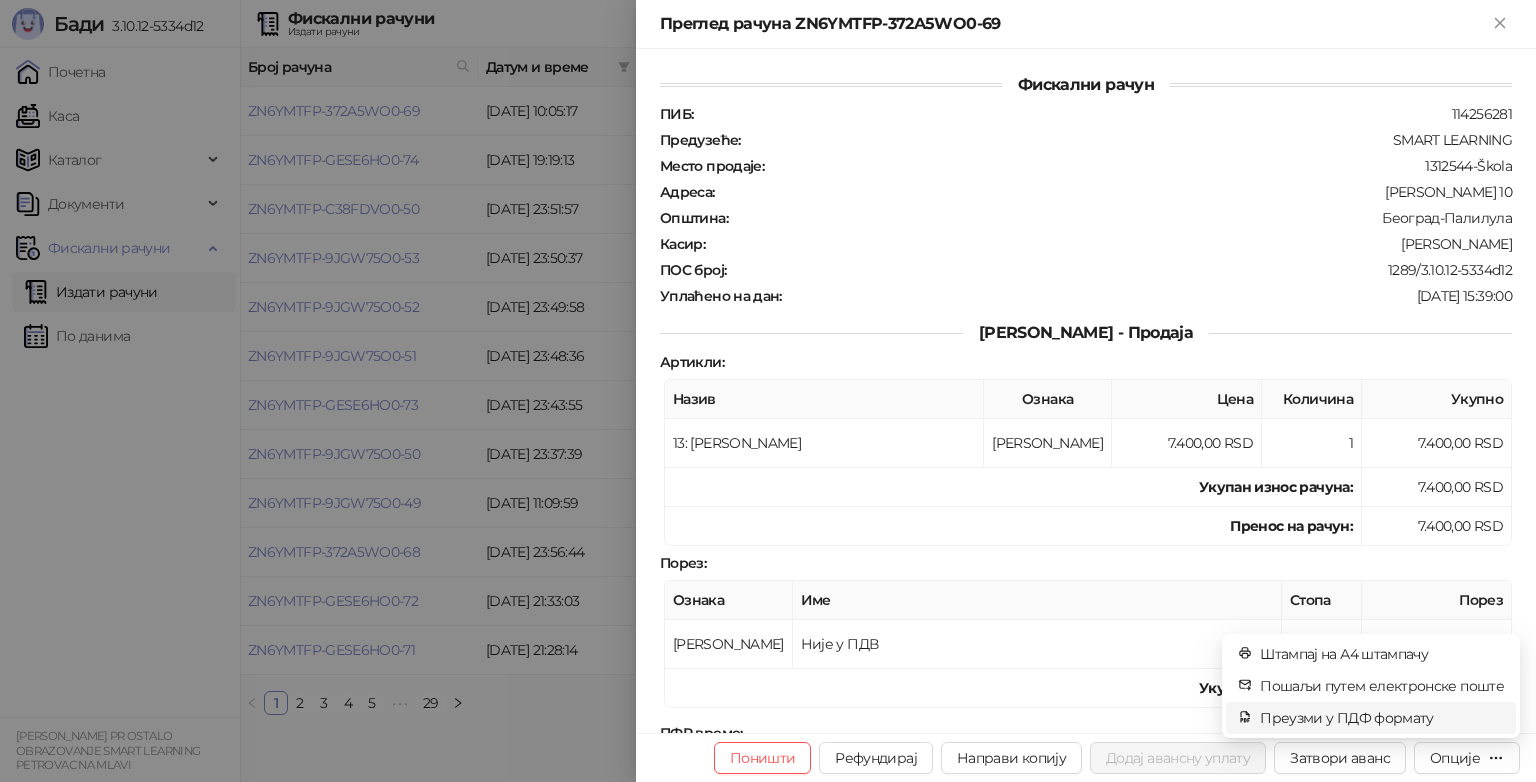 click on "Преузми у ПДФ формату" at bounding box center [1382, 718] 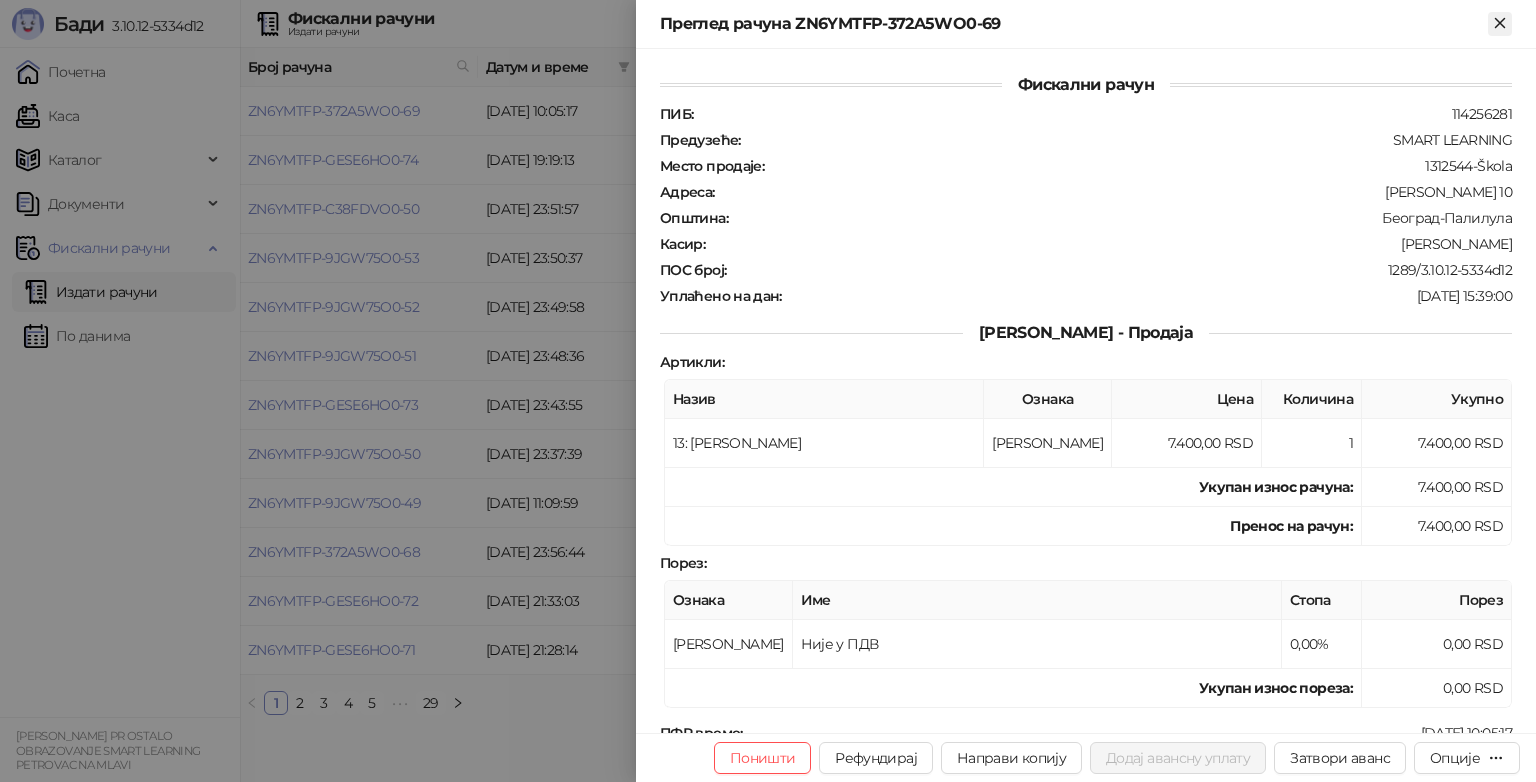 click 